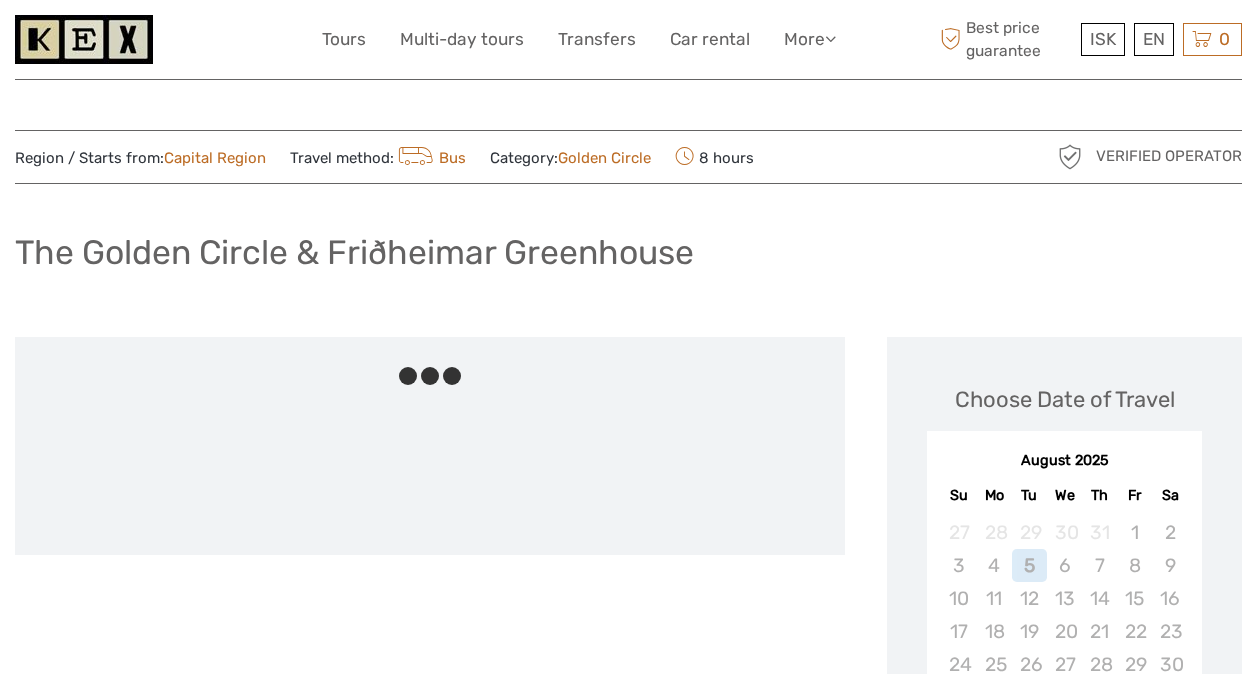 scroll, scrollTop: 336, scrollLeft: 0, axis: vertical 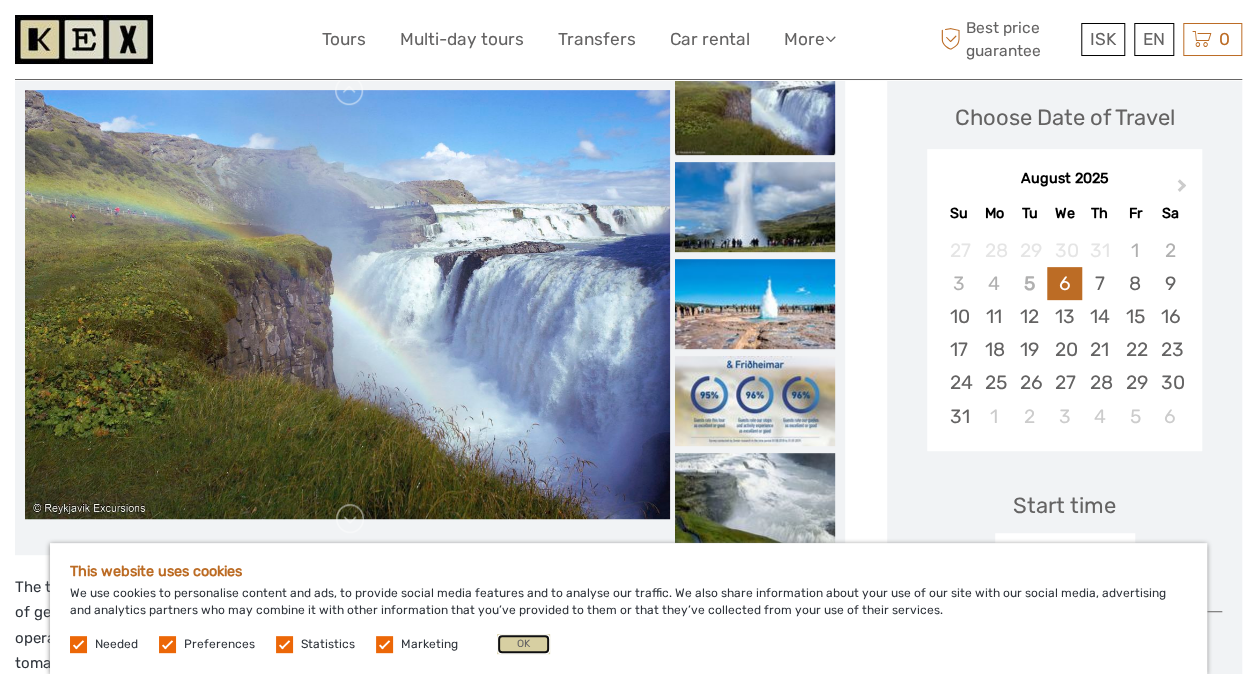click on "OK" at bounding box center [523, 644] 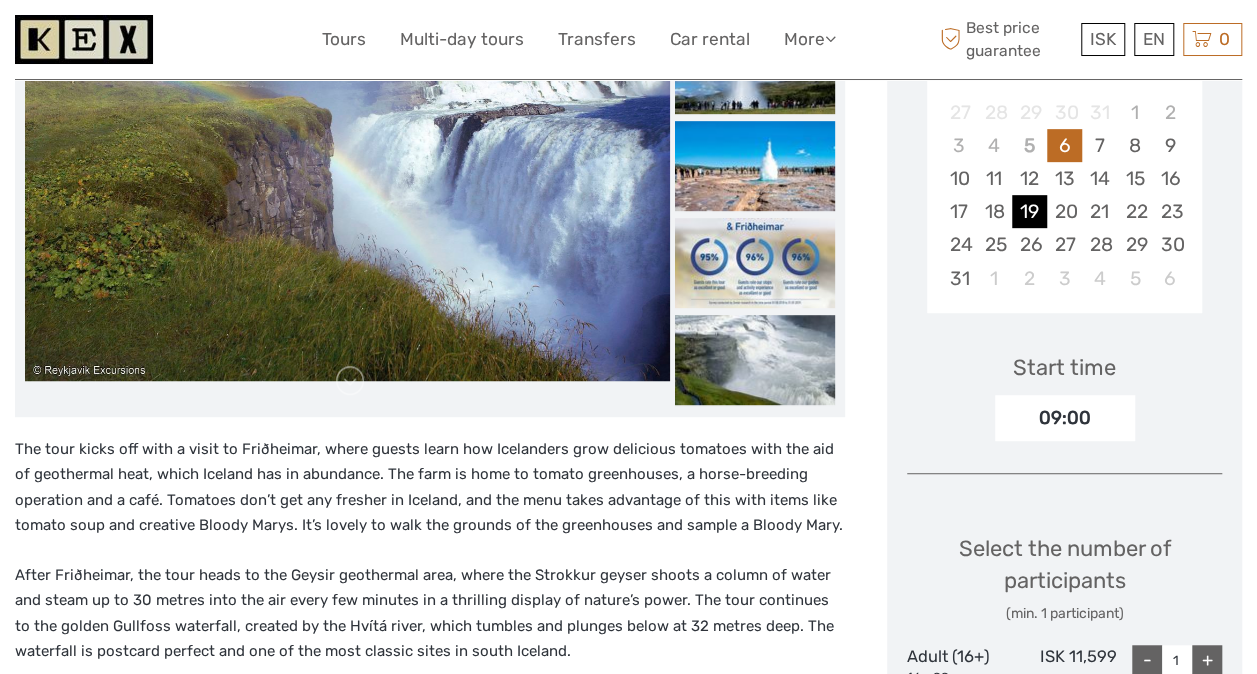 scroll, scrollTop: 316, scrollLeft: 0, axis: vertical 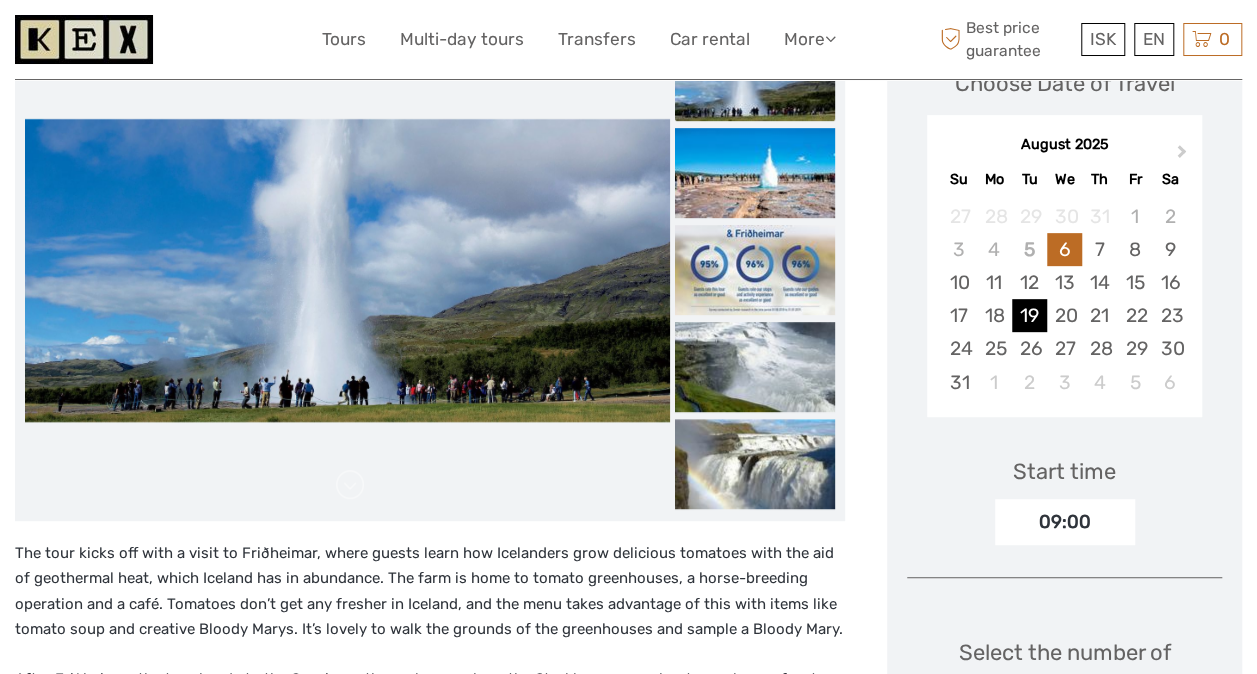 click on "19" at bounding box center [1029, 315] 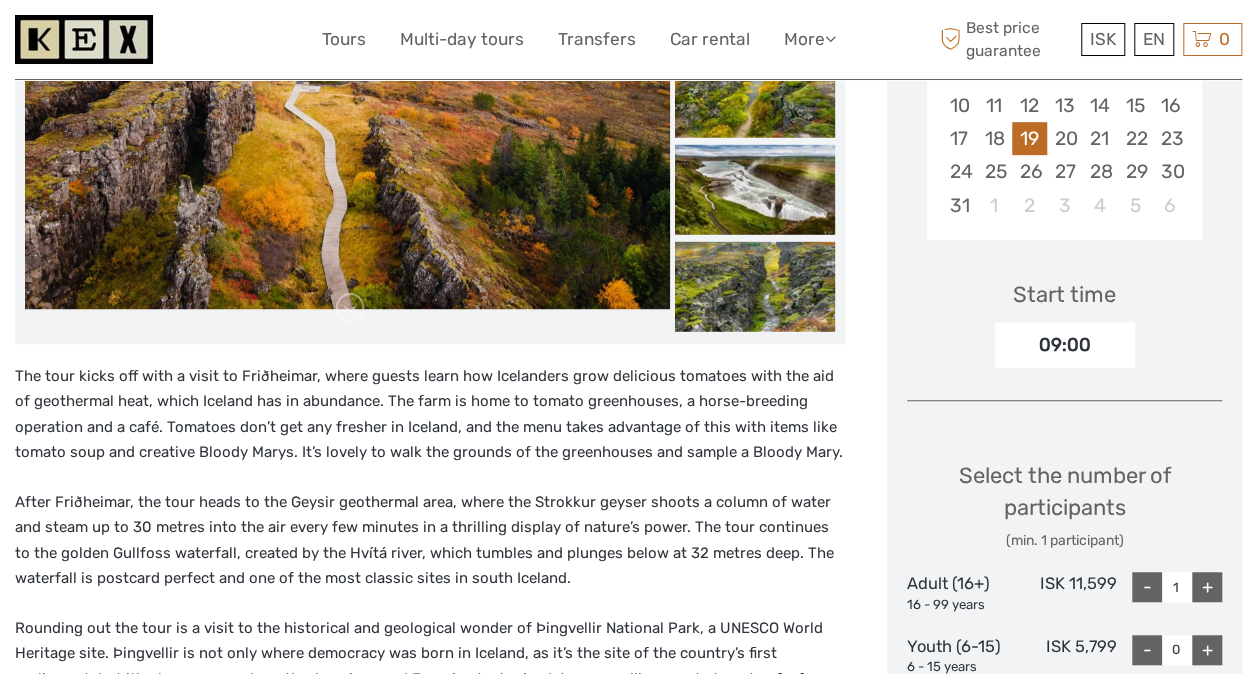 scroll, scrollTop: 496, scrollLeft: 0, axis: vertical 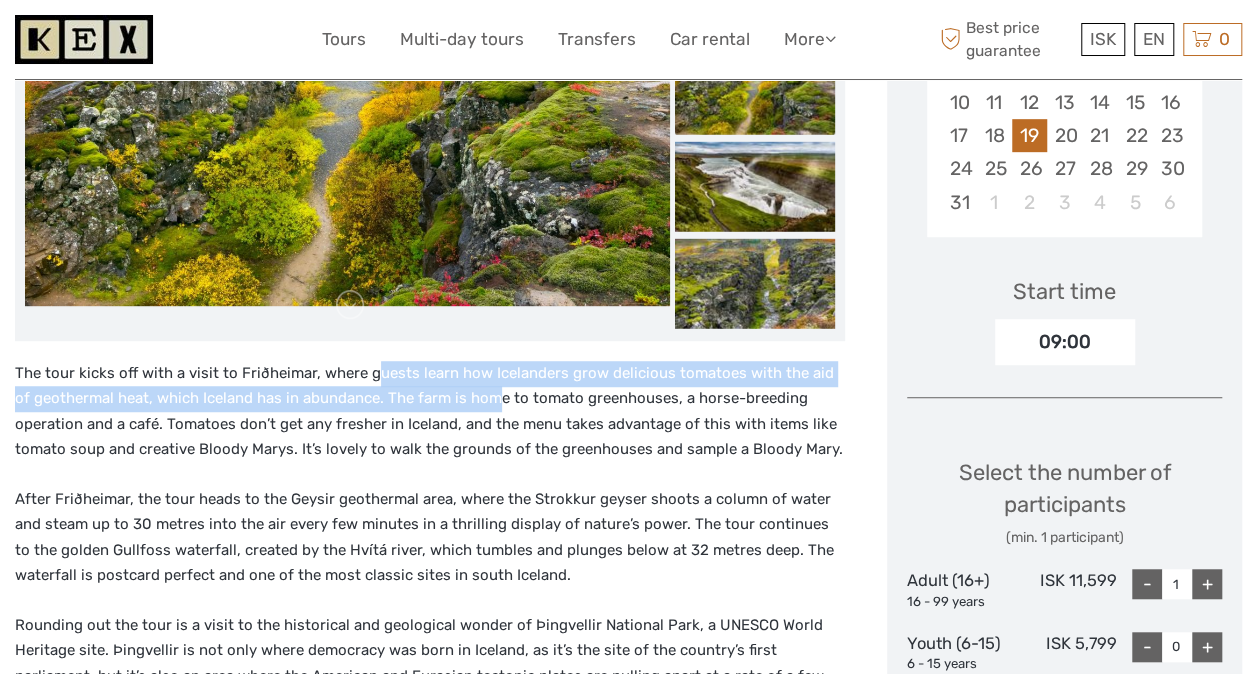 drag, startPoint x: 371, startPoint y: 384, endPoint x: 474, endPoint y: 406, distance: 105.32331 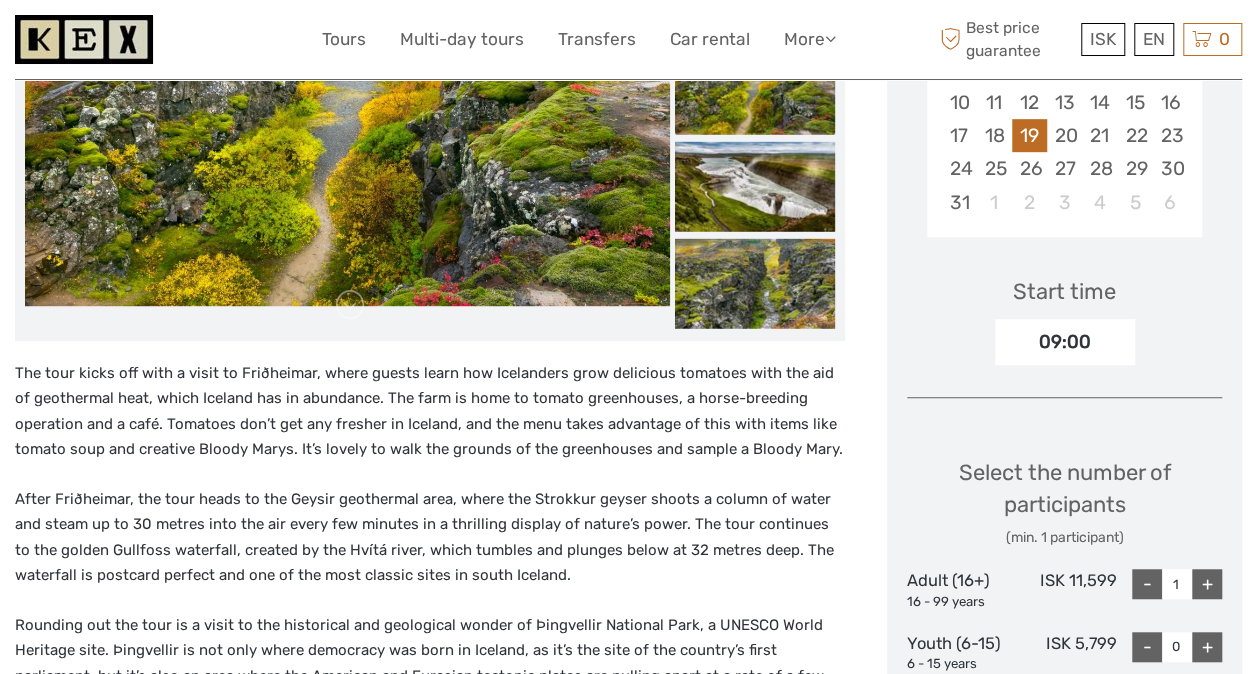 drag, startPoint x: 474, startPoint y: 406, endPoint x: 400, endPoint y: 448, distance: 85.08819 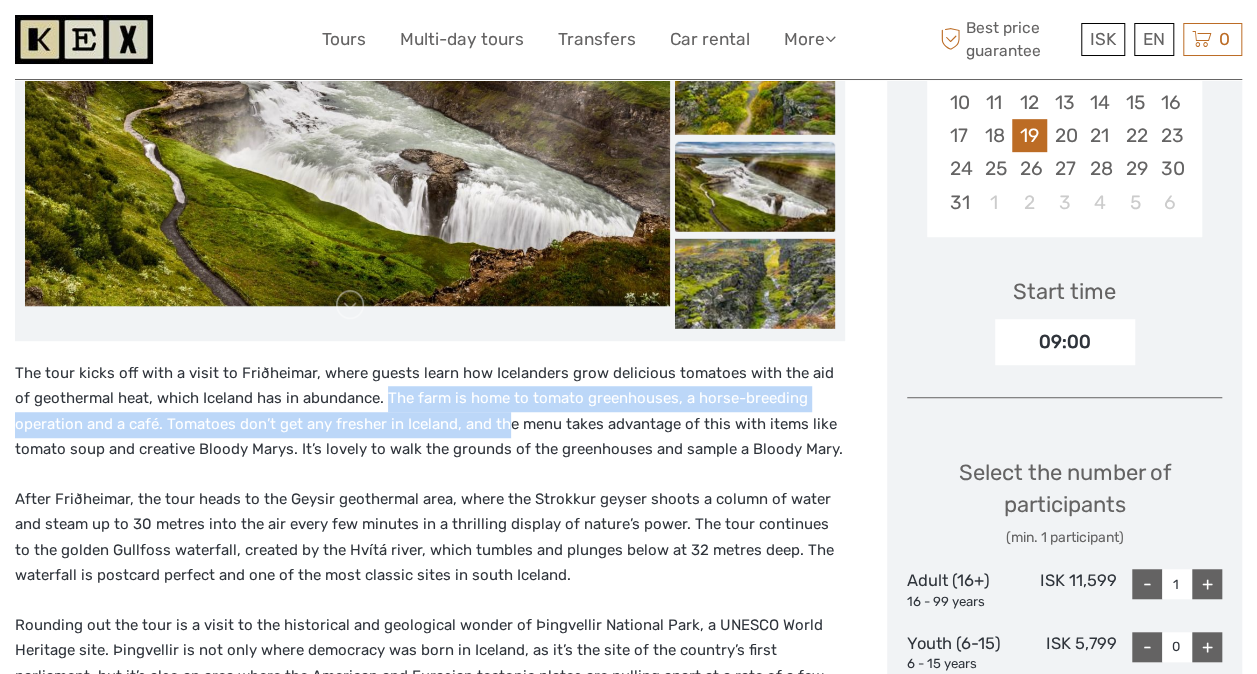 drag, startPoint x: 368, startPoint y: 397, endPoint x: 507, endPoint y: 424, distance: 141.59802 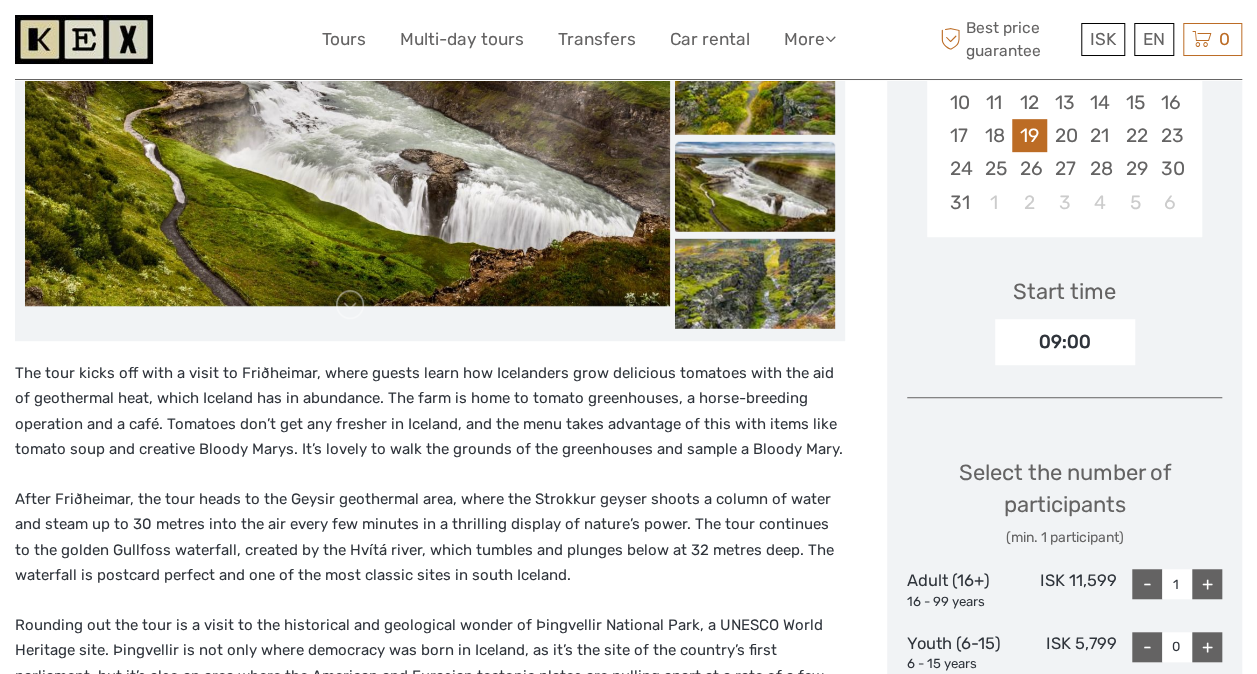 drag, startPoint x: 507, startPoint y: 424, endPoint x: 397, endPoint y: 442, distance: 111.463 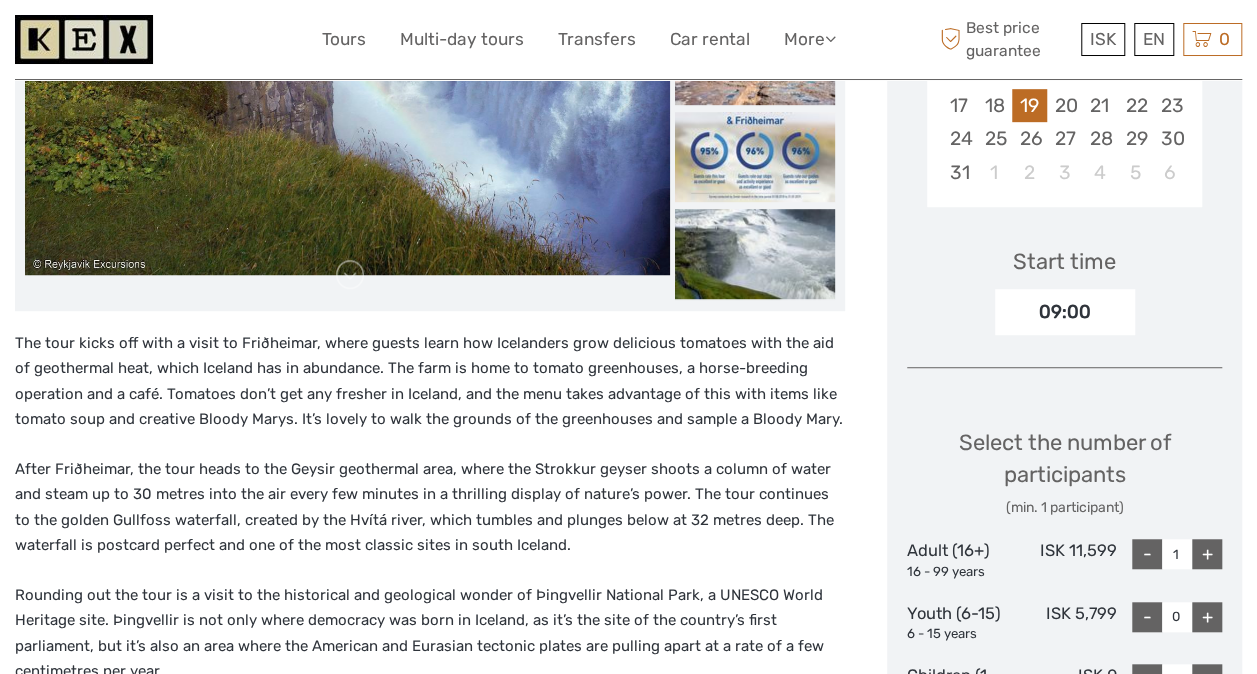 scroll, scrollTop: 528, scrollLeft: 0, axis: vertical 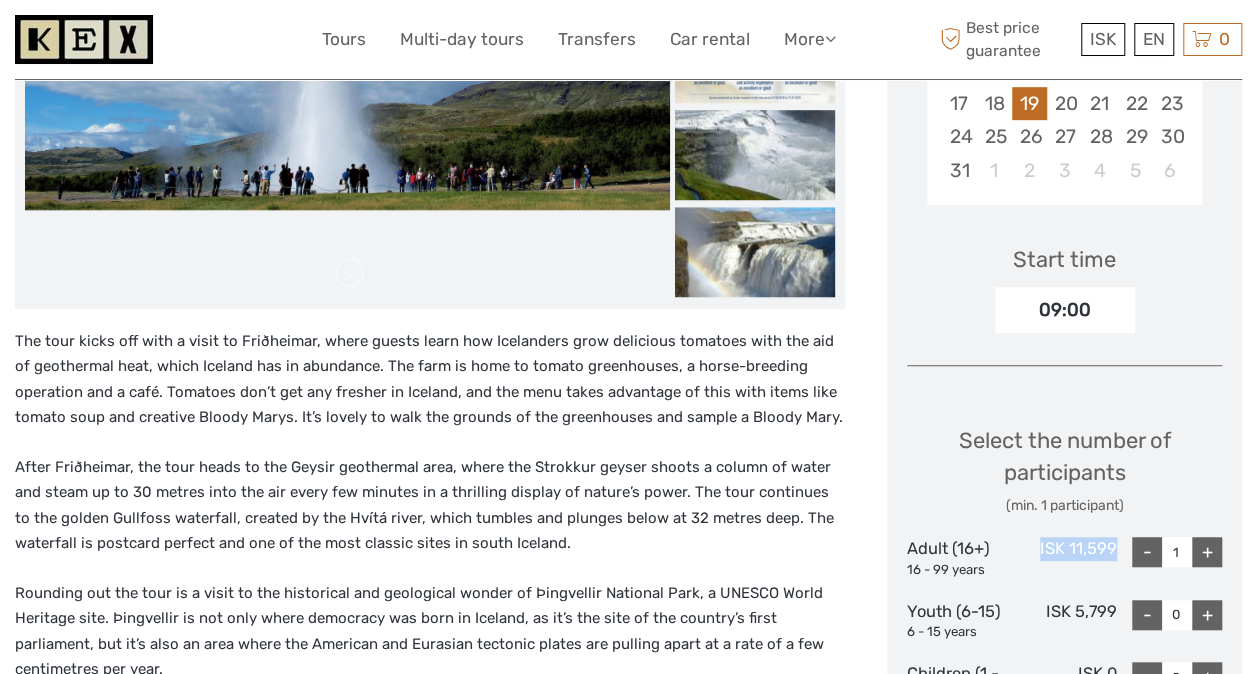 drag, startPoint x: 1115, startPoint y: 541, endPoint x: 1034, endPoint y: 543, distance: 81.02469 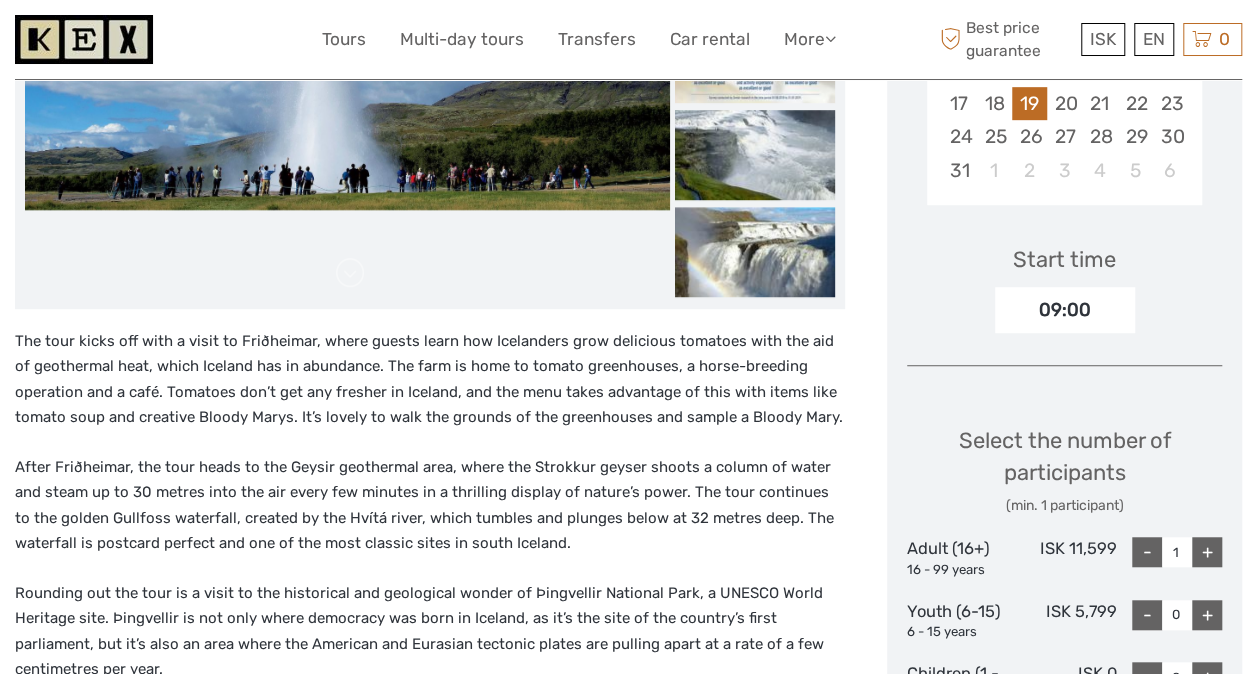 click on "Select the number of participants (min. 1 participant)" at bounding box center [1064, 470] 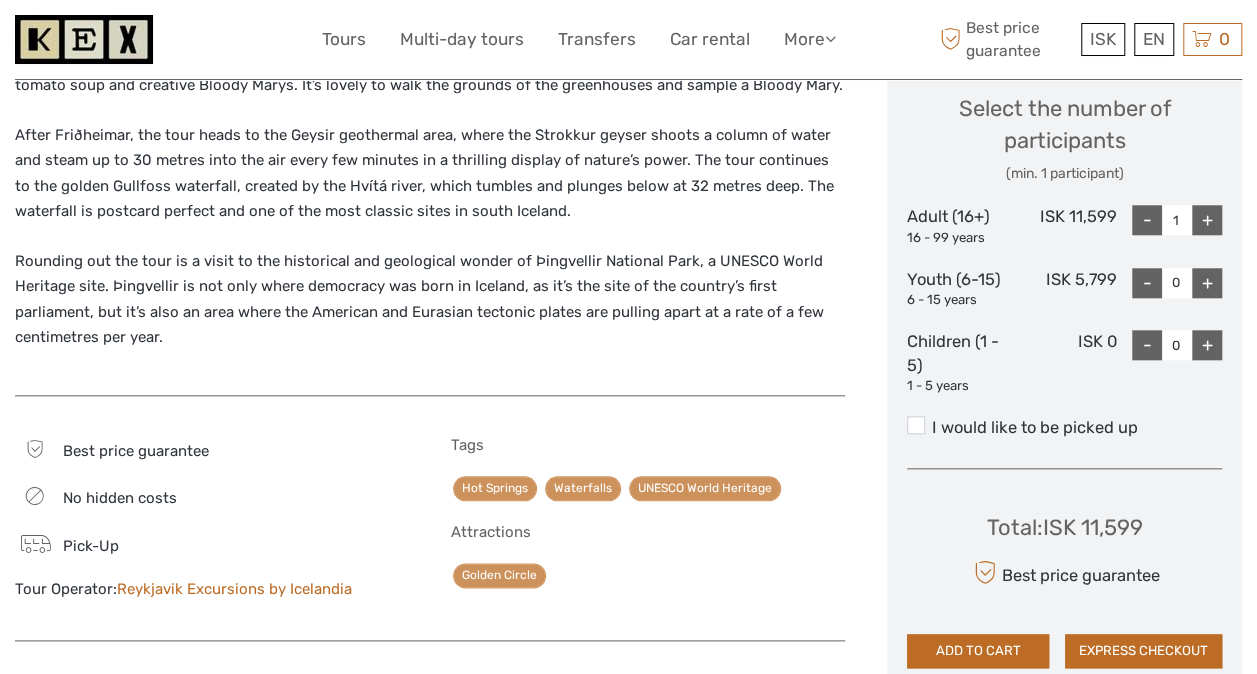 scroll, scrollTop: 890, scrollLeft: 0, axis: vertical 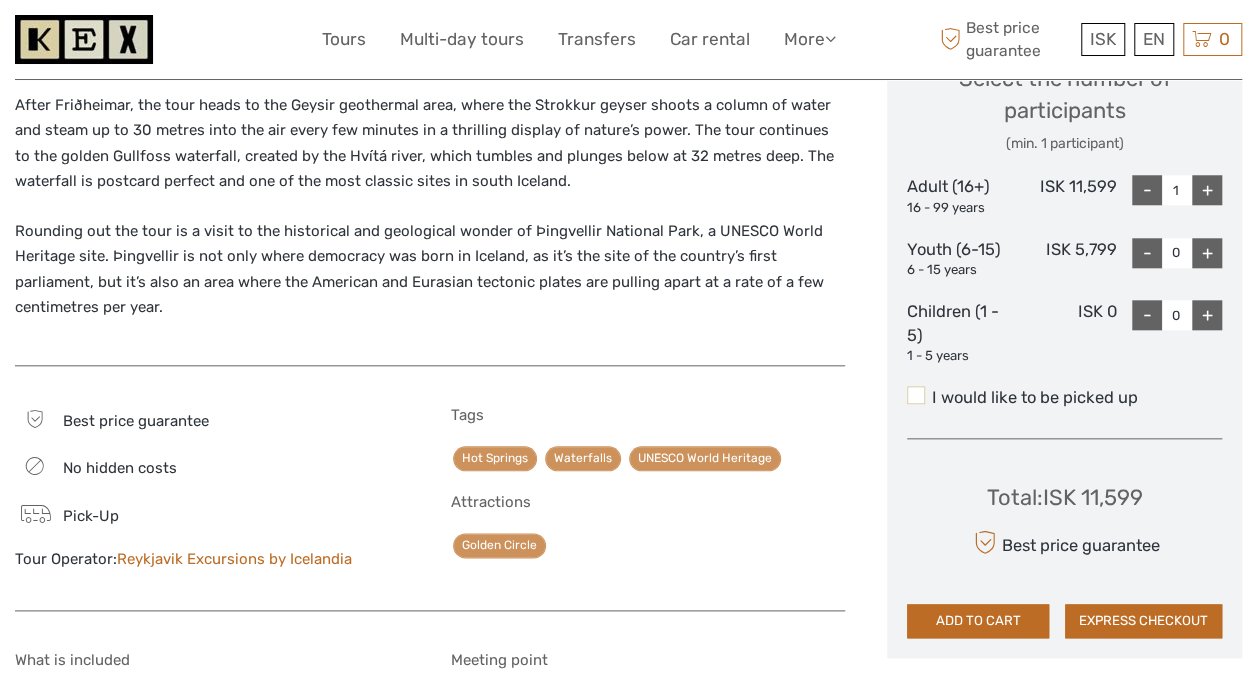 click at bounding box center [916, 395] 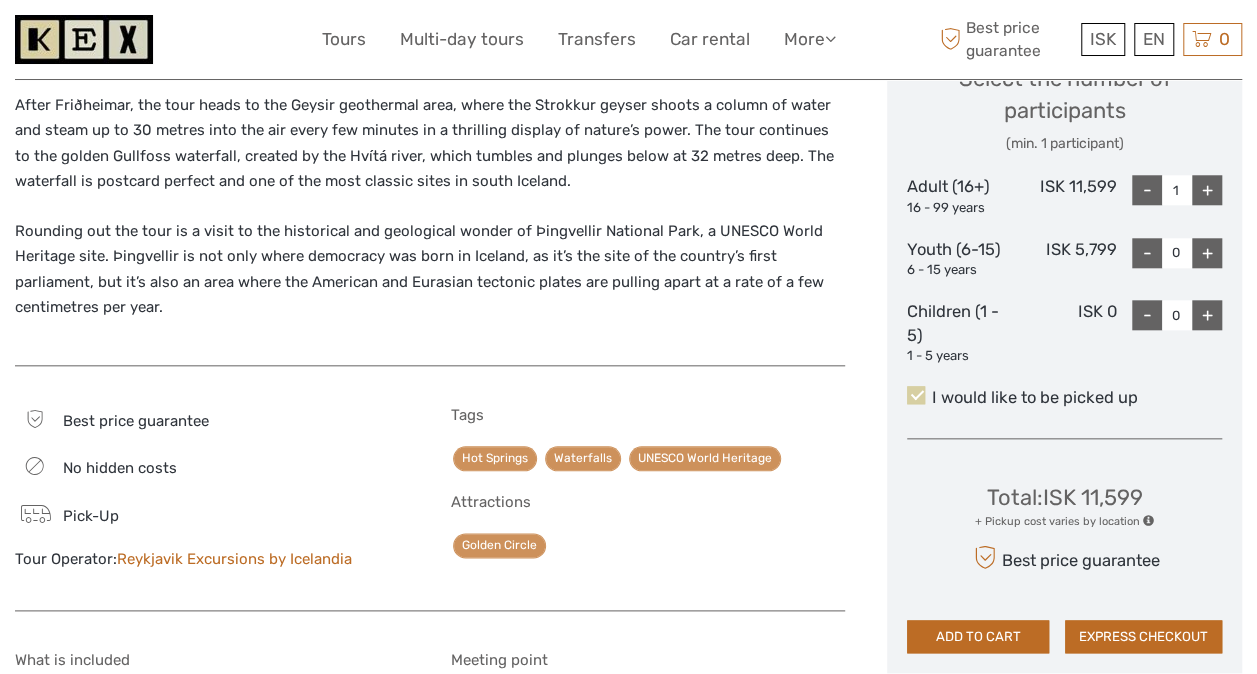 click at bounding box center [916, 395] 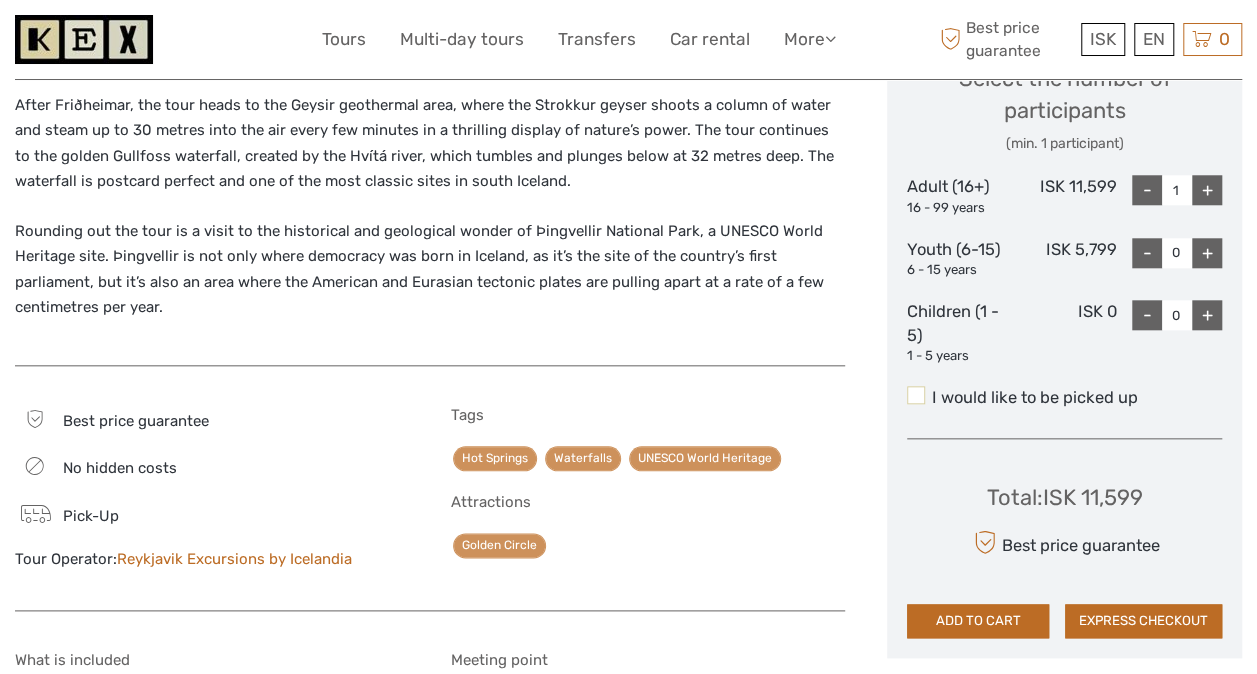 click at bounding box center [916, 395] 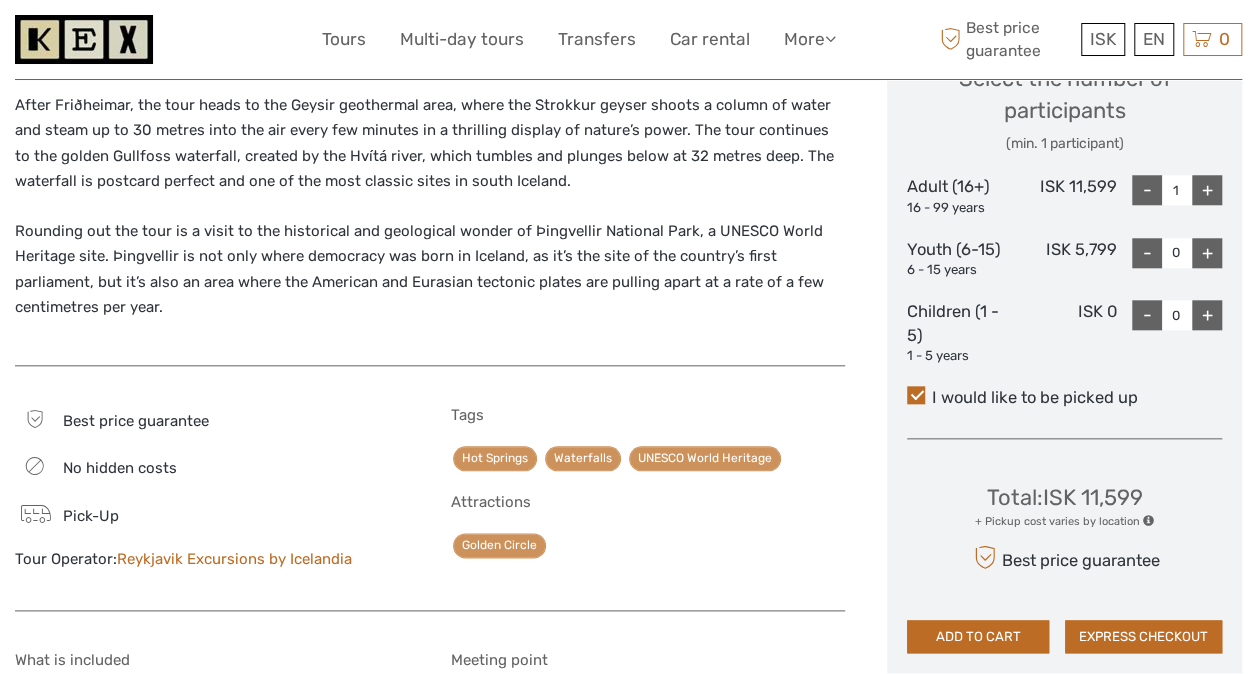 click on "Choose Date of Travel Next Month August 2025 Su Mo Tu We Th Fr Sa 27 28 29 30 31 1 2 3 4 5 6 7 8 9 10 11 12 13 14 15 16 17 18 19 20 21 22 23 24 25 26 27 28 29 30 31 1 2 3 4 5 6 Start time 09:00 Select the number of participants (min. 1 participant) Adult (16+) 16 - 99 years ISK 11,599 - 1 + Youth (6-15) 6 - 15 years ISK 5,799 - 0 + Children (1 - 5) 1 - 5 years ISK 0 - 0 + I would like to be picked up Total :  ISK 11,599 + Pickup cost varies by location Best price guarantee ADD TO CART EXPRESS CHECKOUT" at bounding box center [1064, 60] 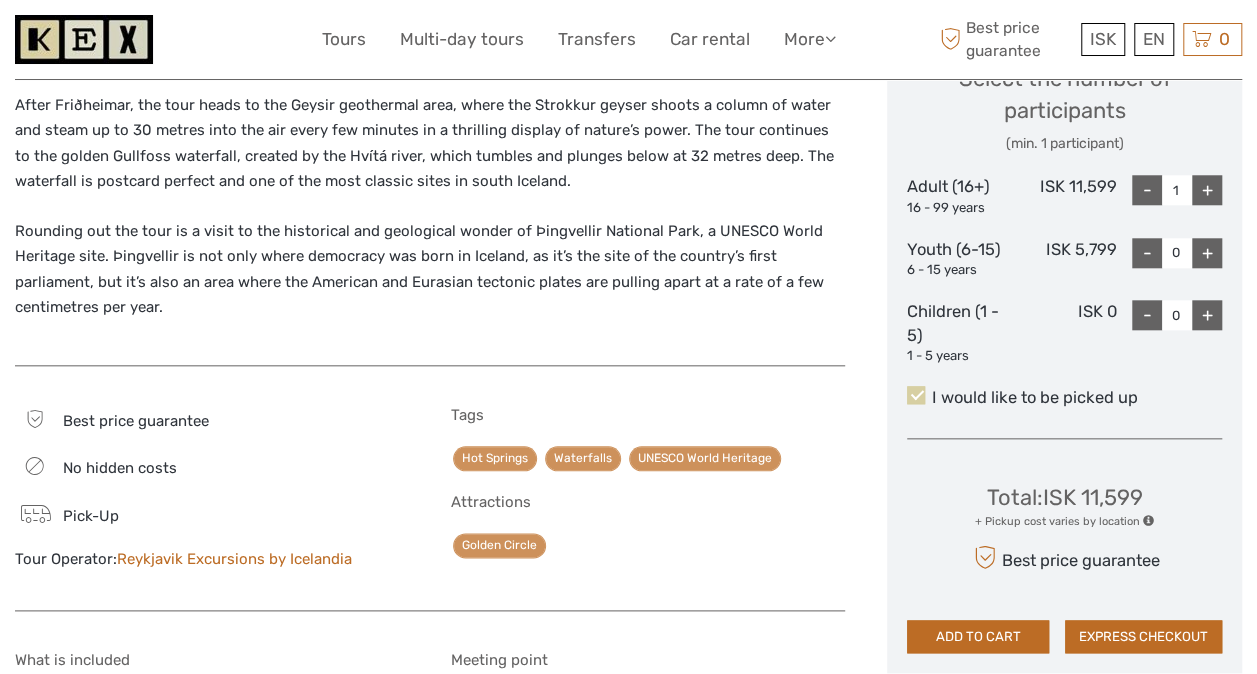 click at bounding box center (916, 395) 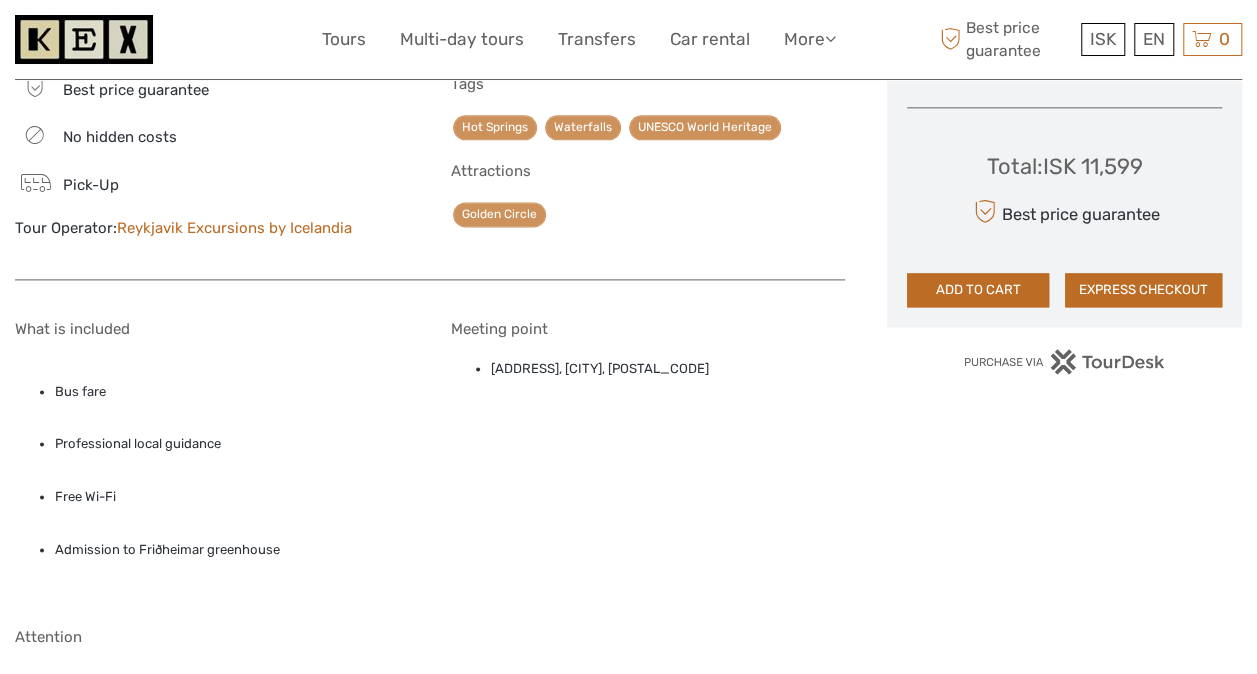 scroll, scrollTop: 1222, scrollLeft: 0, axis: vertical 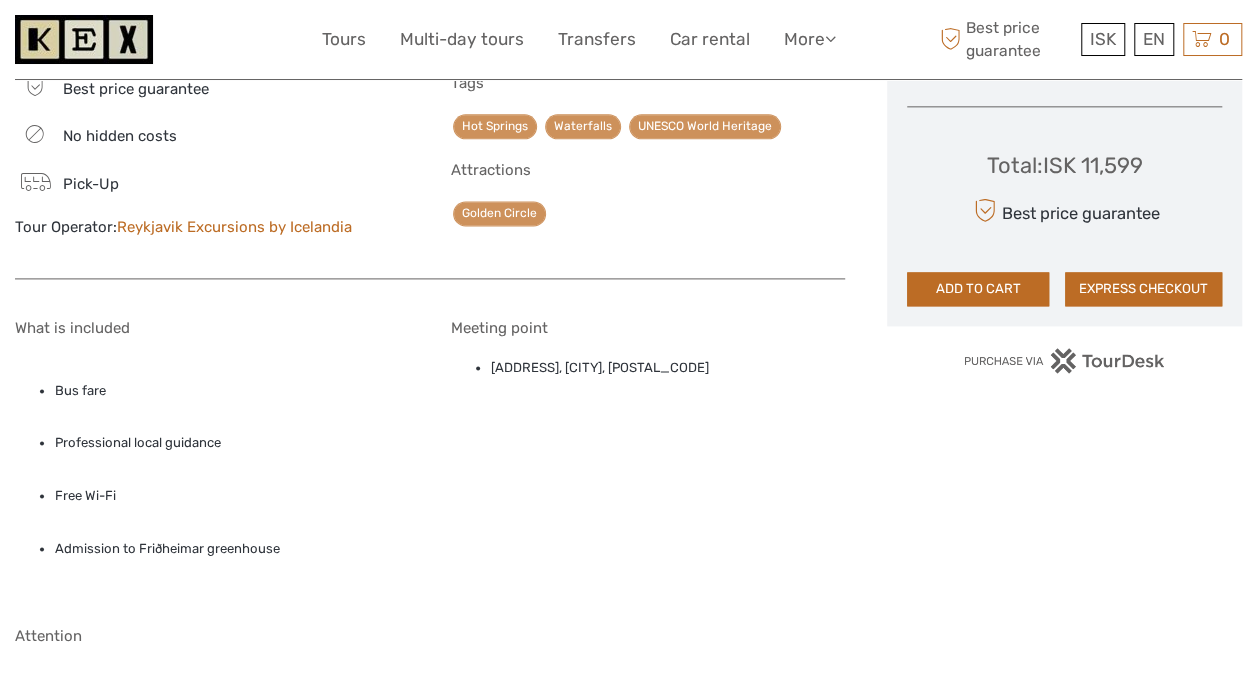 drag, startPoint x: 832, startPoint y: 373, endPoint x: 490, endPoint y: 379, distance: 342.0526 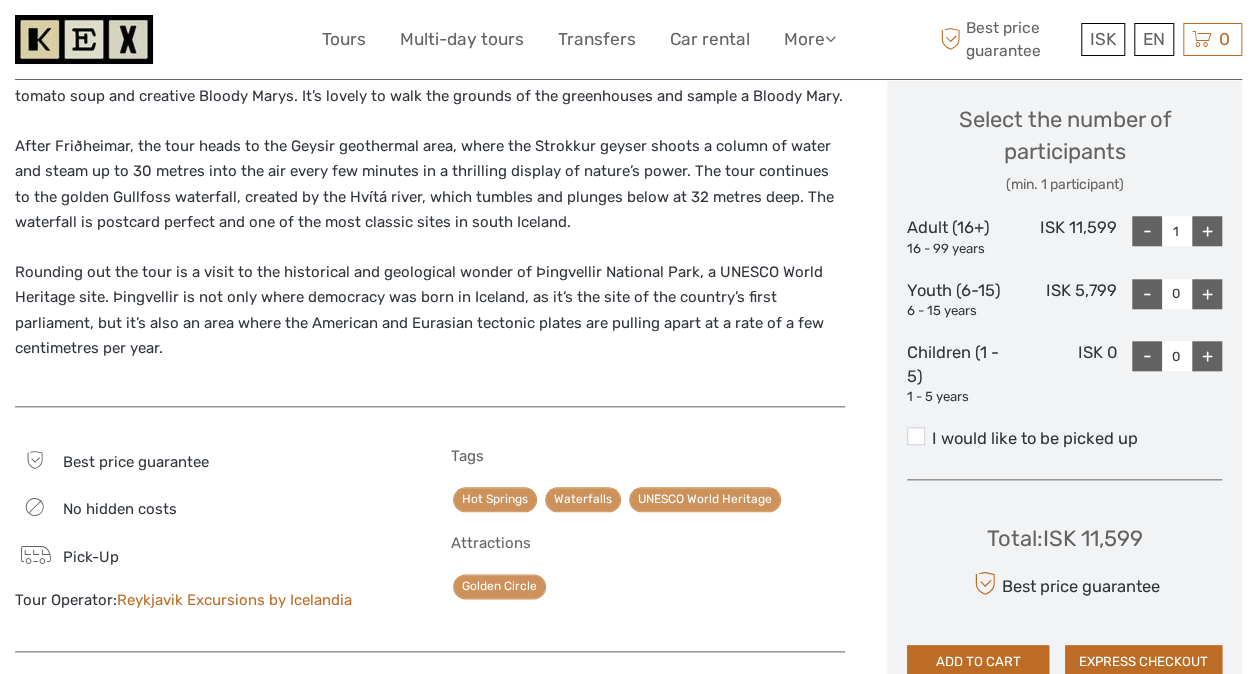 scroll, scrollTop: 884, scrollLeft: 0, axis: vertical 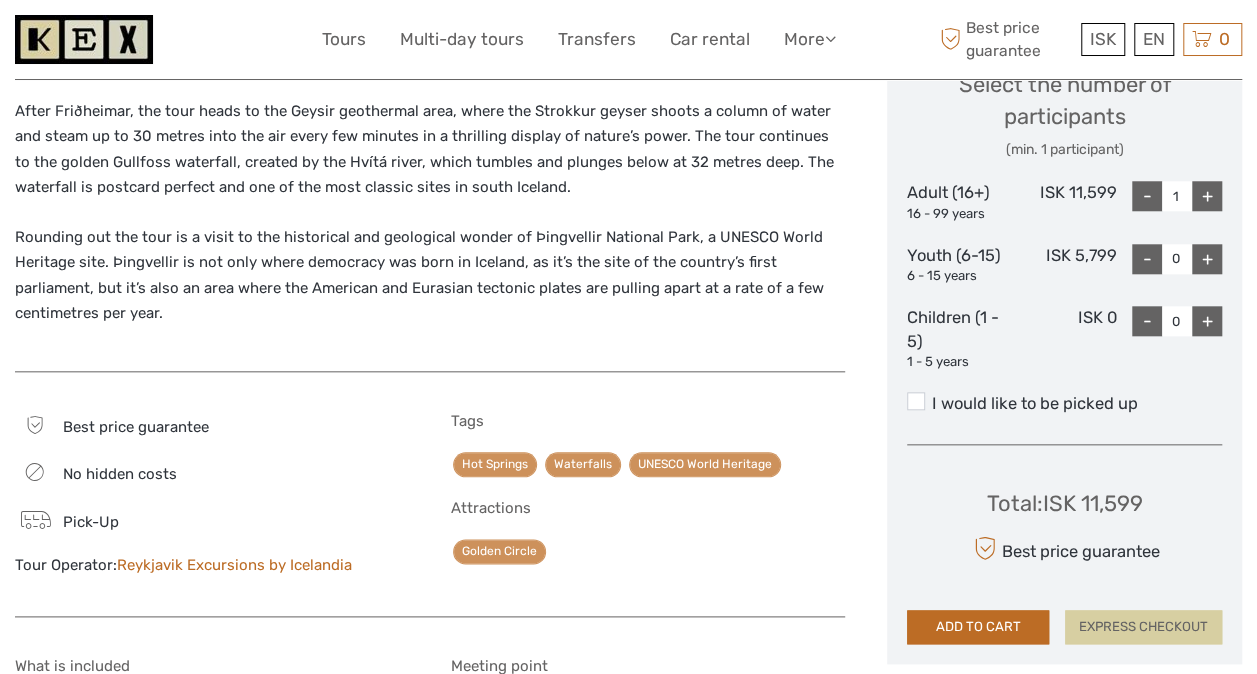 click on "EXPRESS CHECKOUT" at bounding box center (1143, 627) 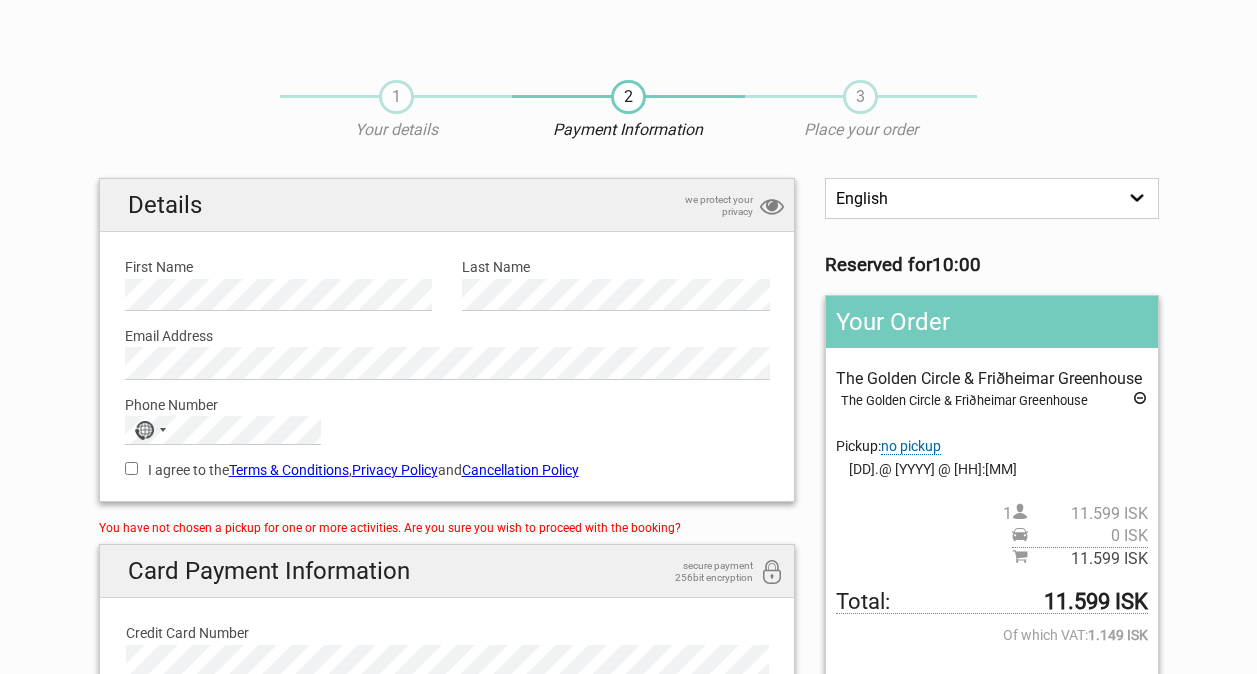 scroll, scrollTop: 0, scrollLeft: 0, axis: both 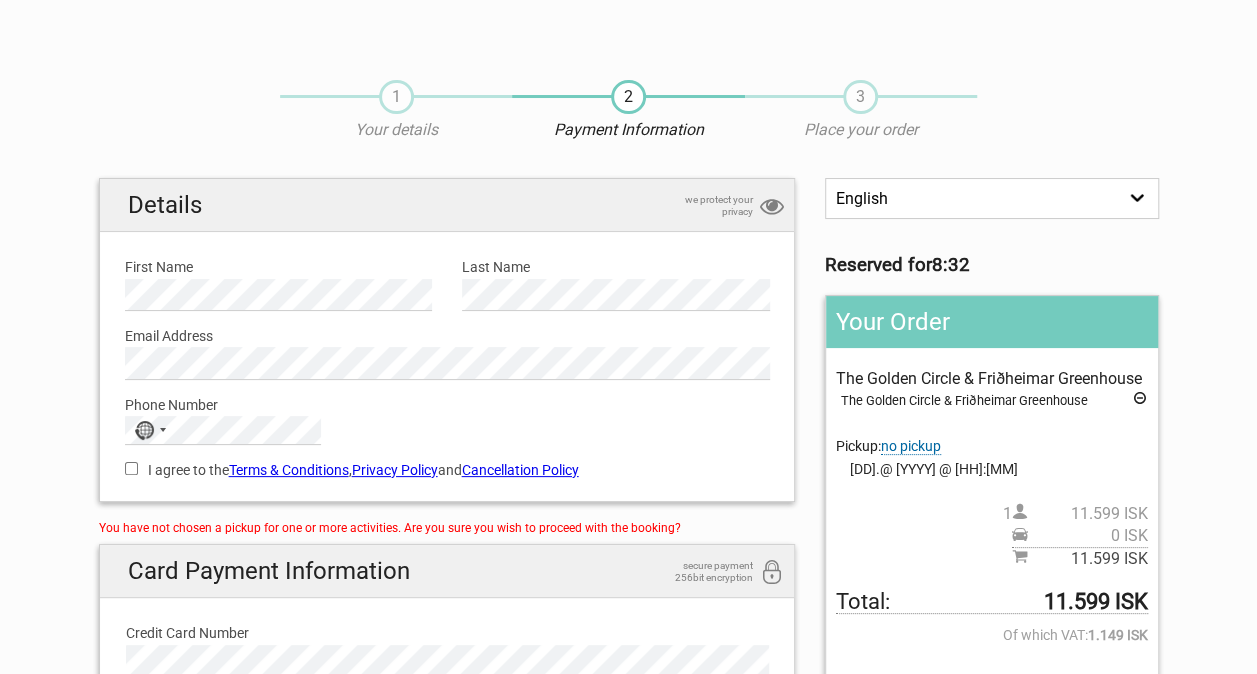 click on "I agree to the  Terms & Conditions ,  Privacy Policy  and  Cancellation Policy" at bounding box center [131, 468] 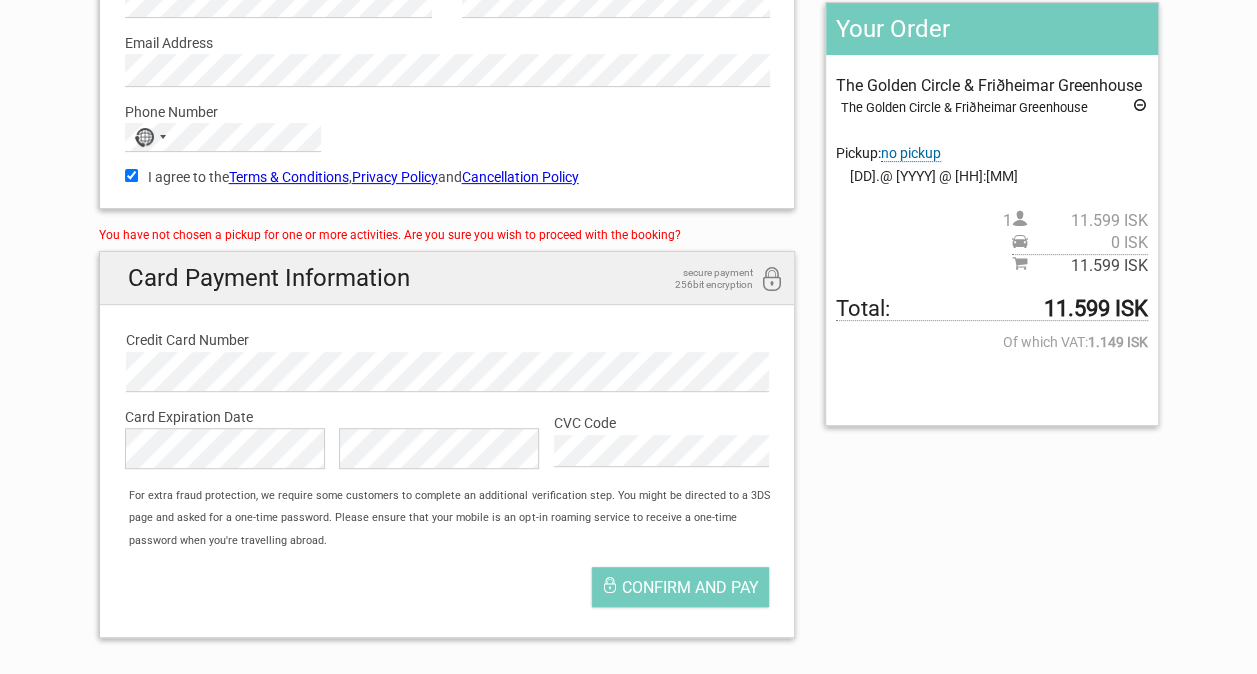 scroll, scrollTop: 288, scrollLeft: 0, axis: vertical 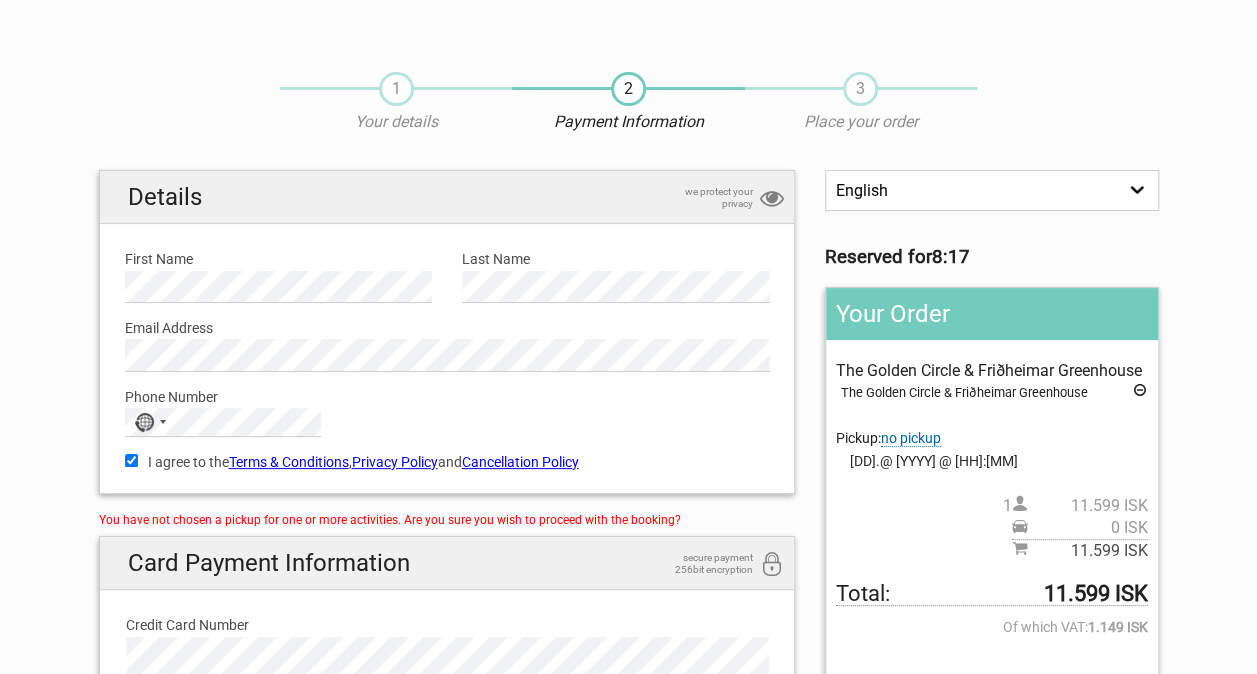 click on "3" at bounding box center [860, 89] 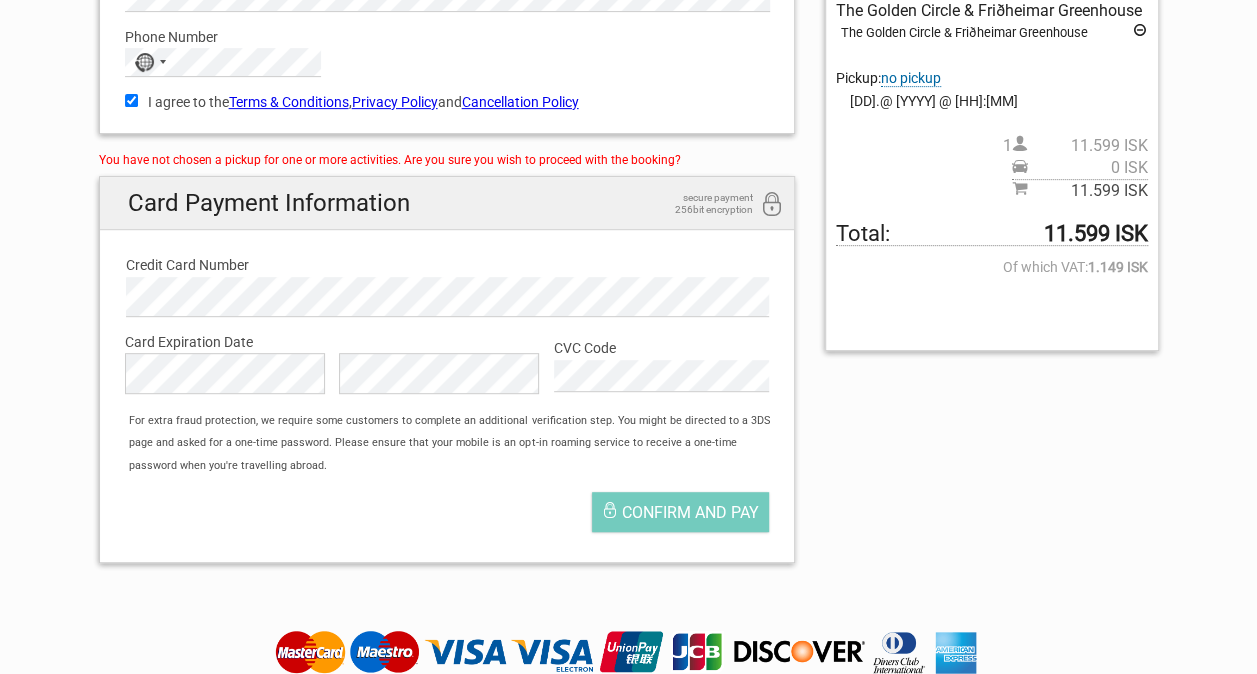 scroll, scrollTop: 0, scrollLeft: 0, axis: both 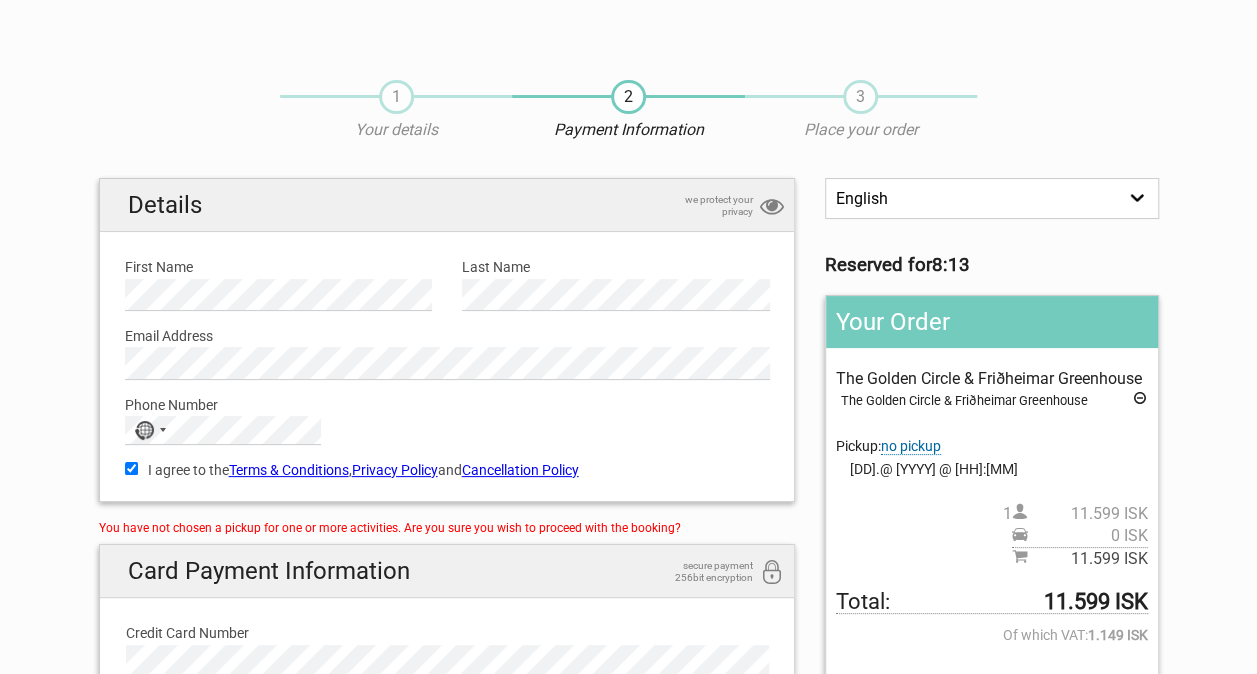 click on "1
Your details" at bounding box center (396, 111) 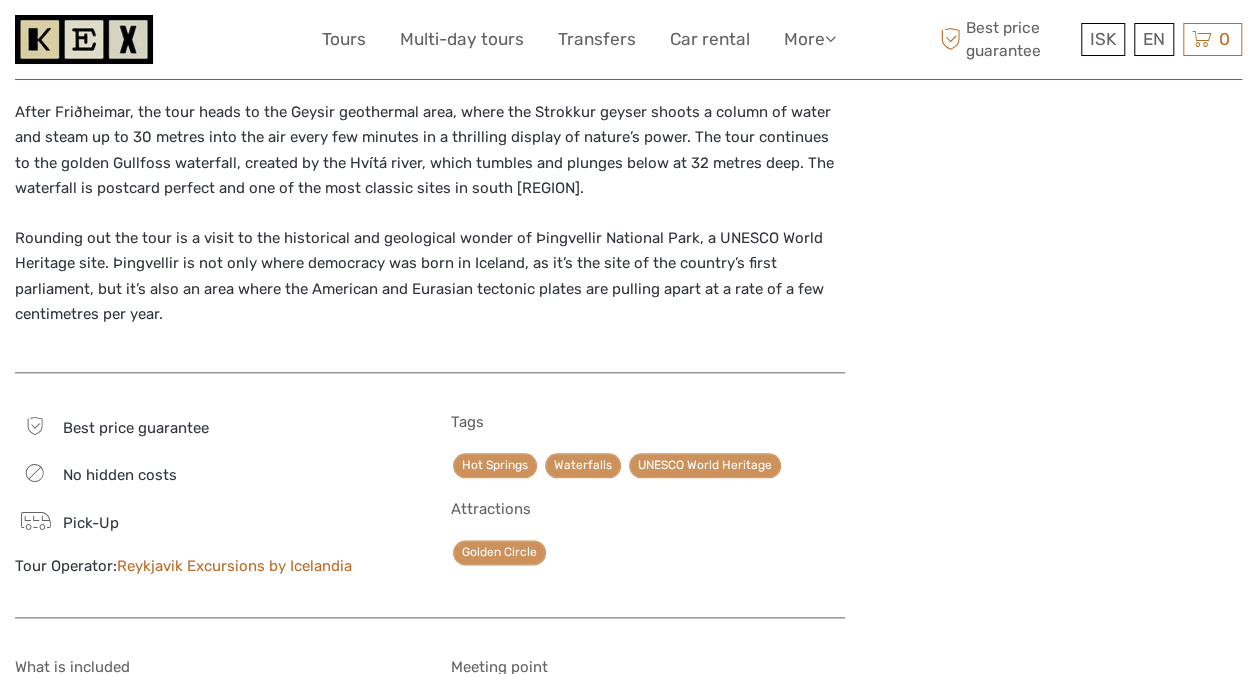 scroll, scrollTop: 830, scrollLeft: 0, axis: vertical 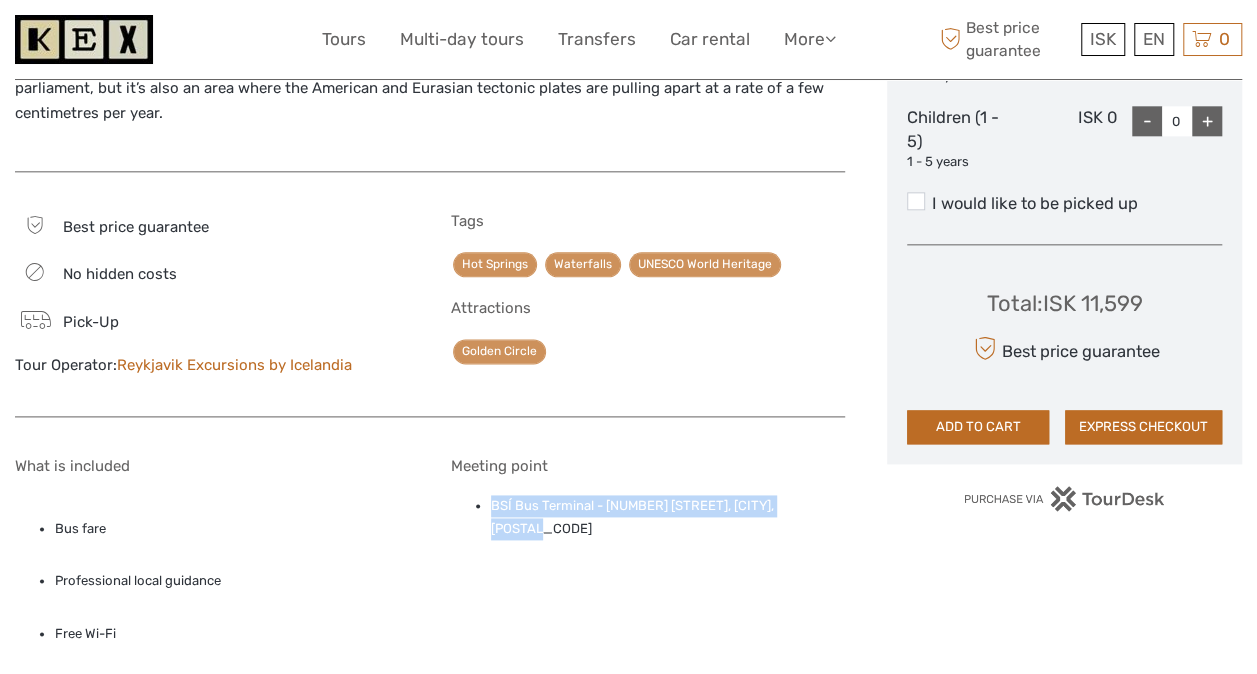drag, startPoint x: 822, startPoint y: 512, endPoint x: 474, endPoint y: 494, distance: 348.4652 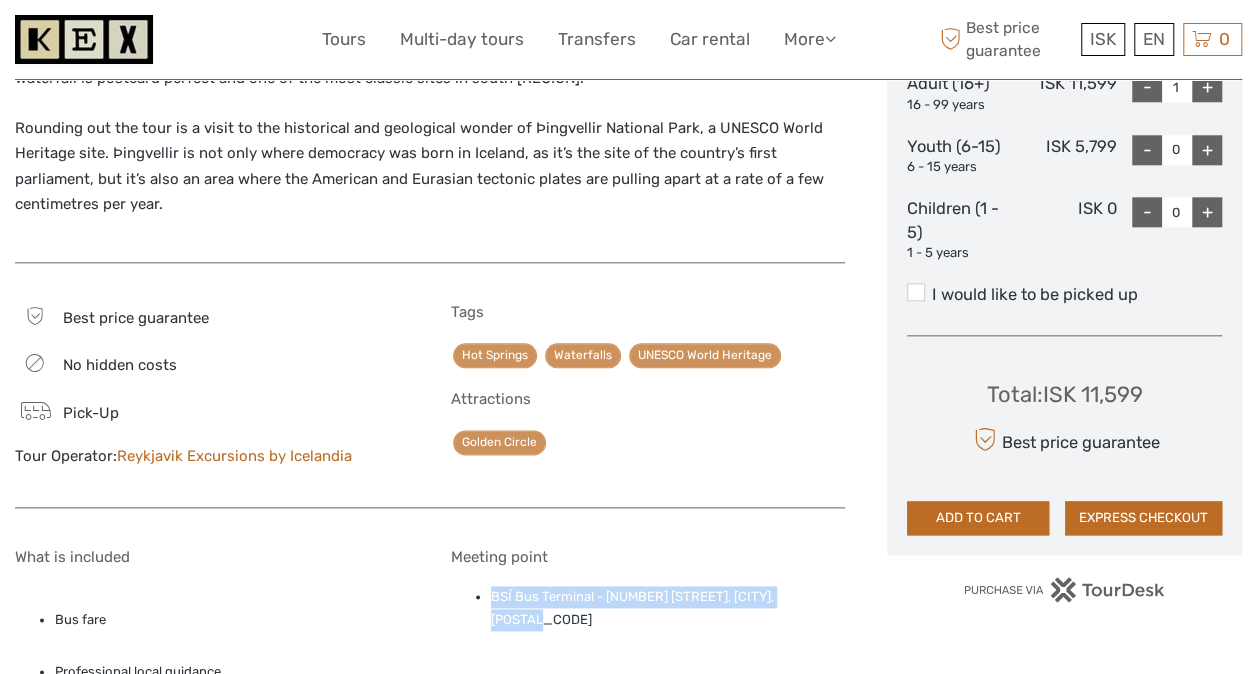 scroll, scrollTop: 994, scrollLeft: 0, axis: vertical 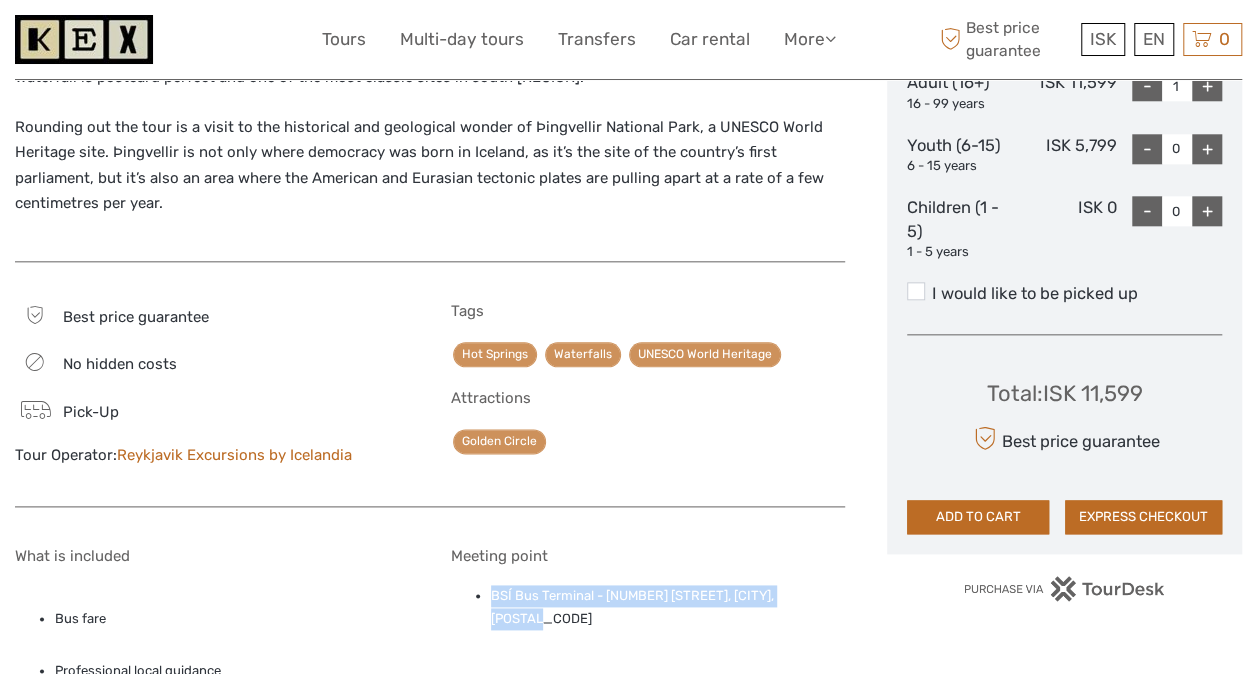 click on "[ADDRESS], [CITY], [POSTAL_CODE]" at bounding box center [668, 607] 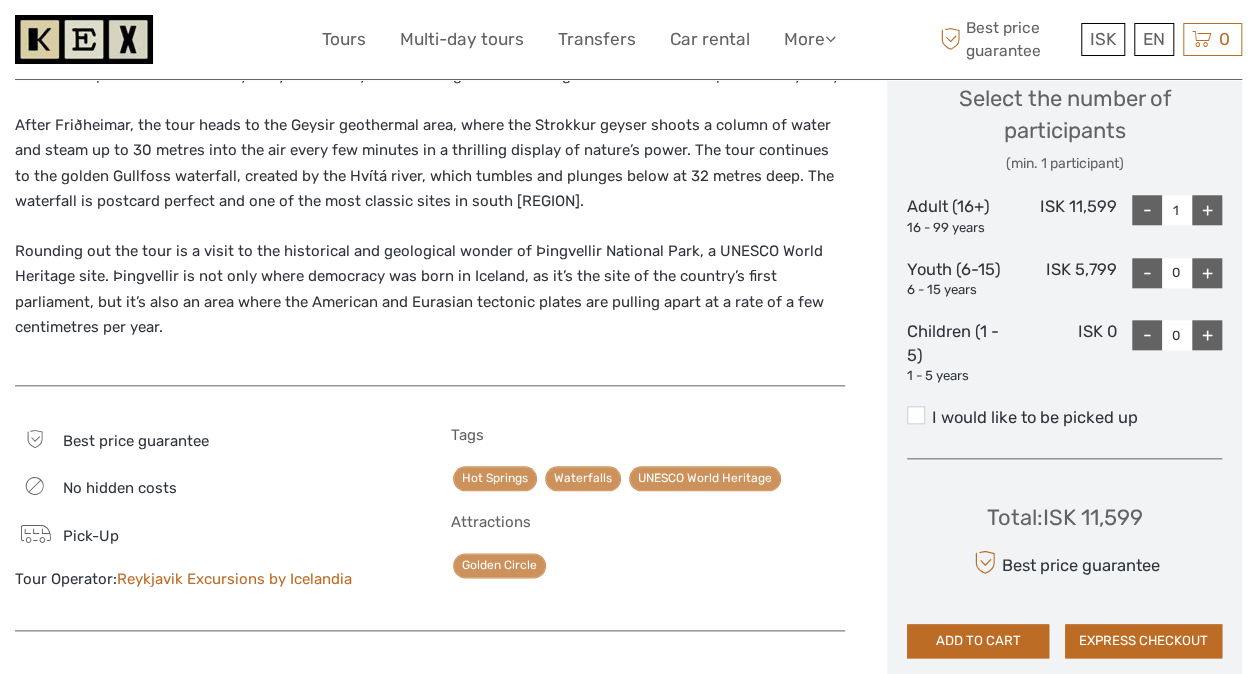 scroll, scrollTop: 872, scrollLeft: 0, axis: vertical 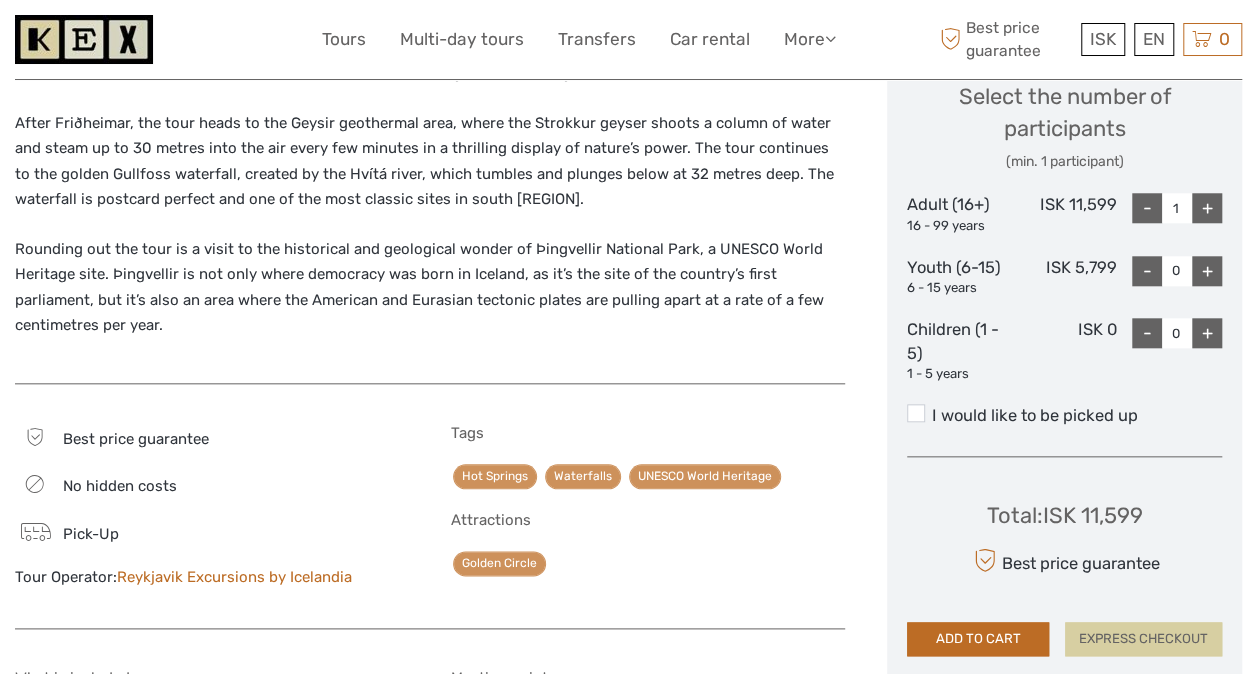 click on "EXPRESS CHECKOUT" at bounding box center [1143, 639] 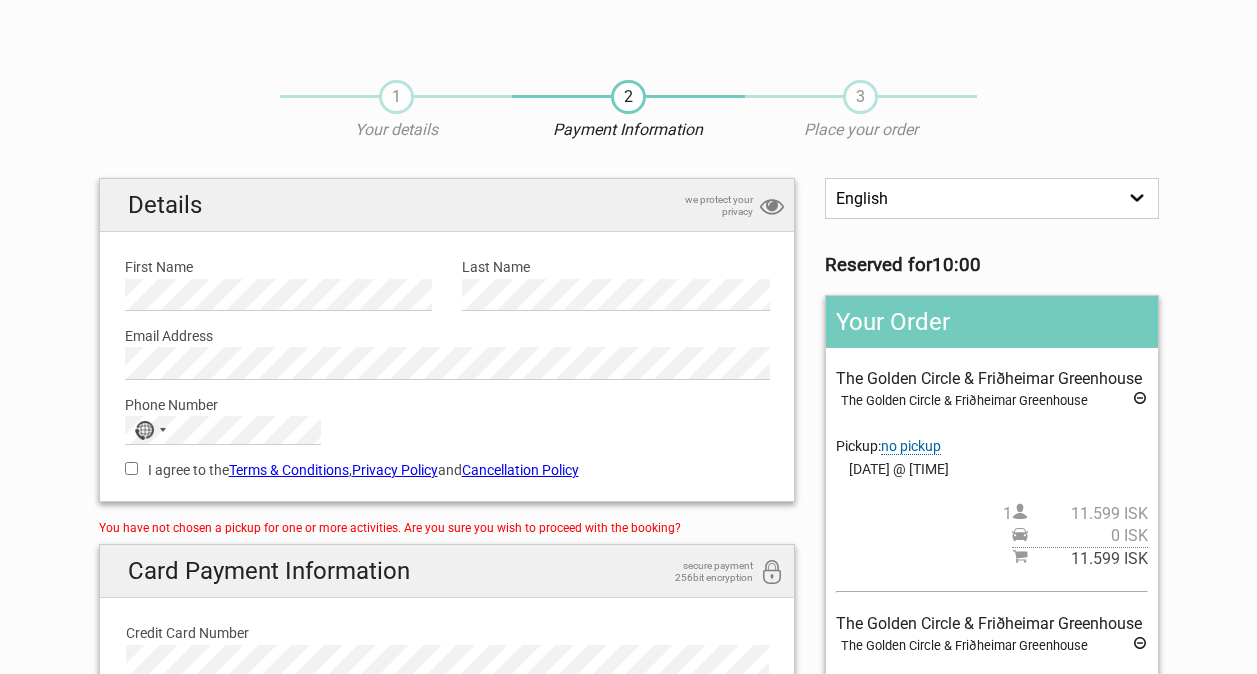scroll, scrollTop: 0, scrollLeft: 0, axis: both 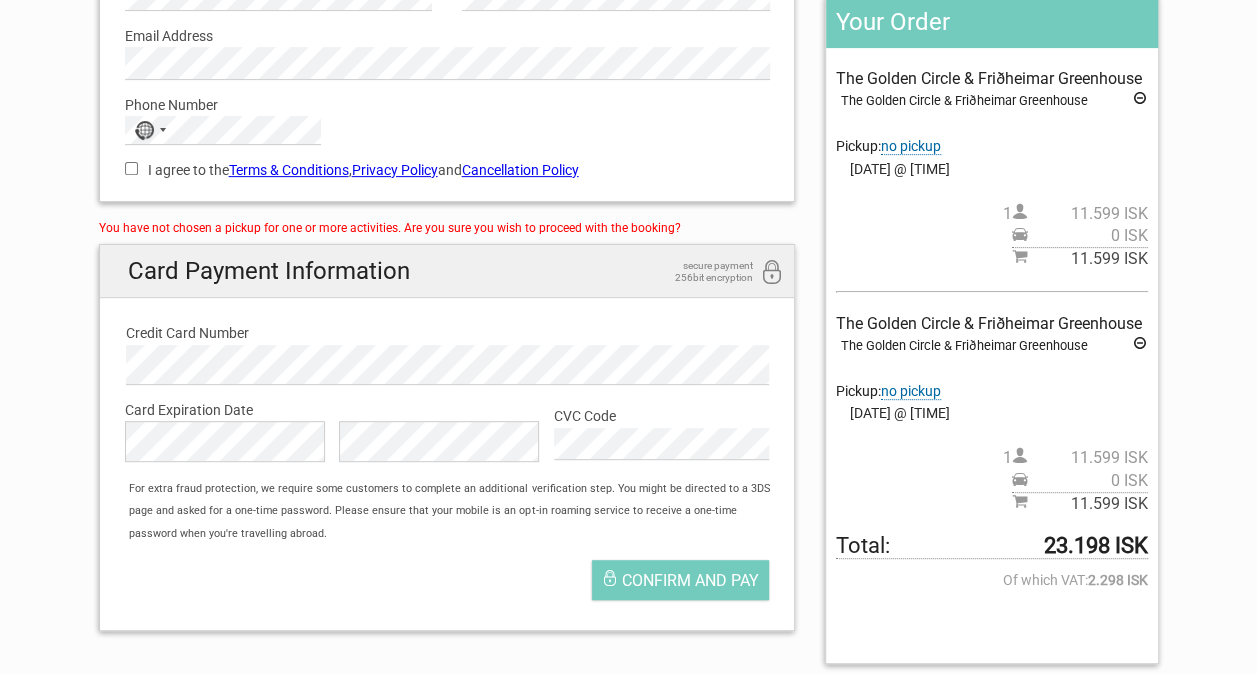 drag, startPoint x: 1036, startPoint y: 542, endPoint x: 1142, endPoint y: 550, distance: 106.30146 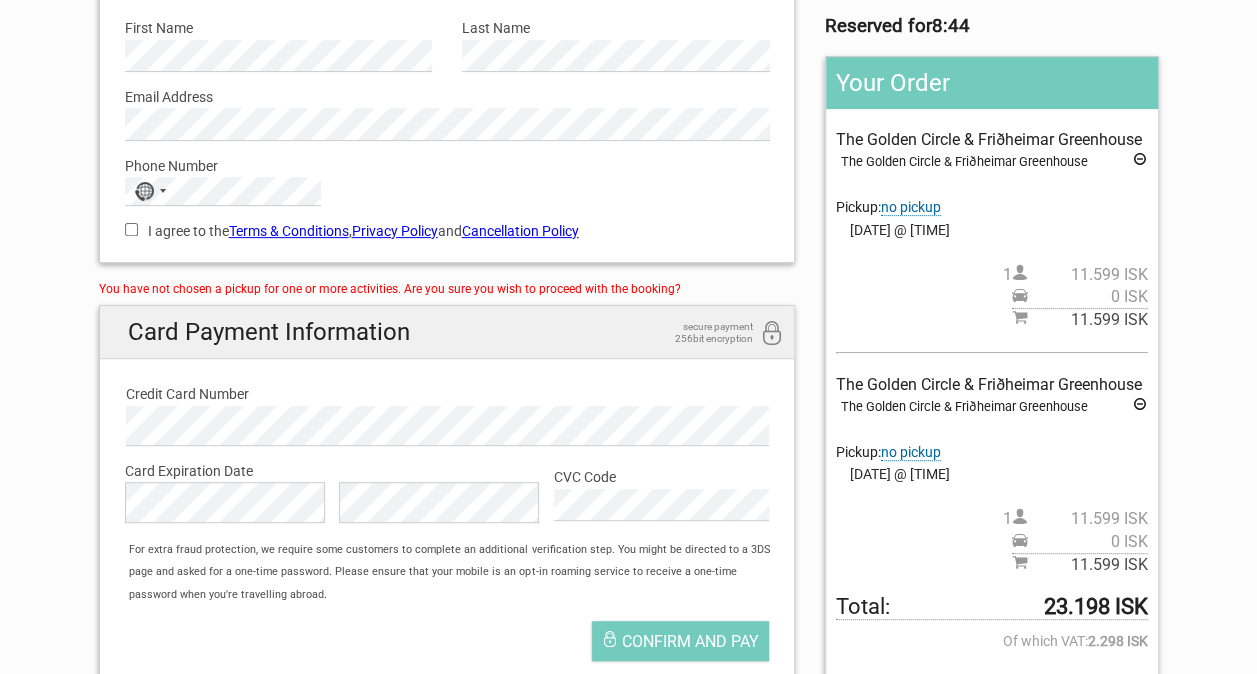 scroll, scrollTop: 238, scrollLeft: 0, axis: vertical 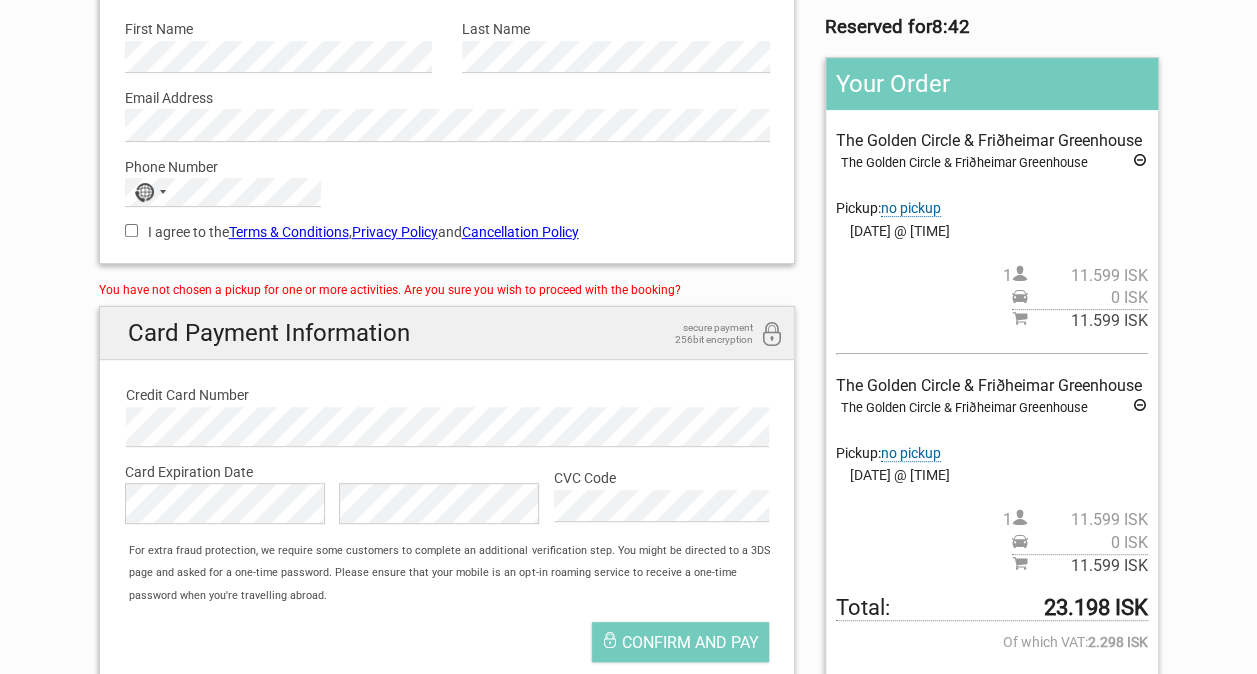 click at bounding box center (1140, 408) 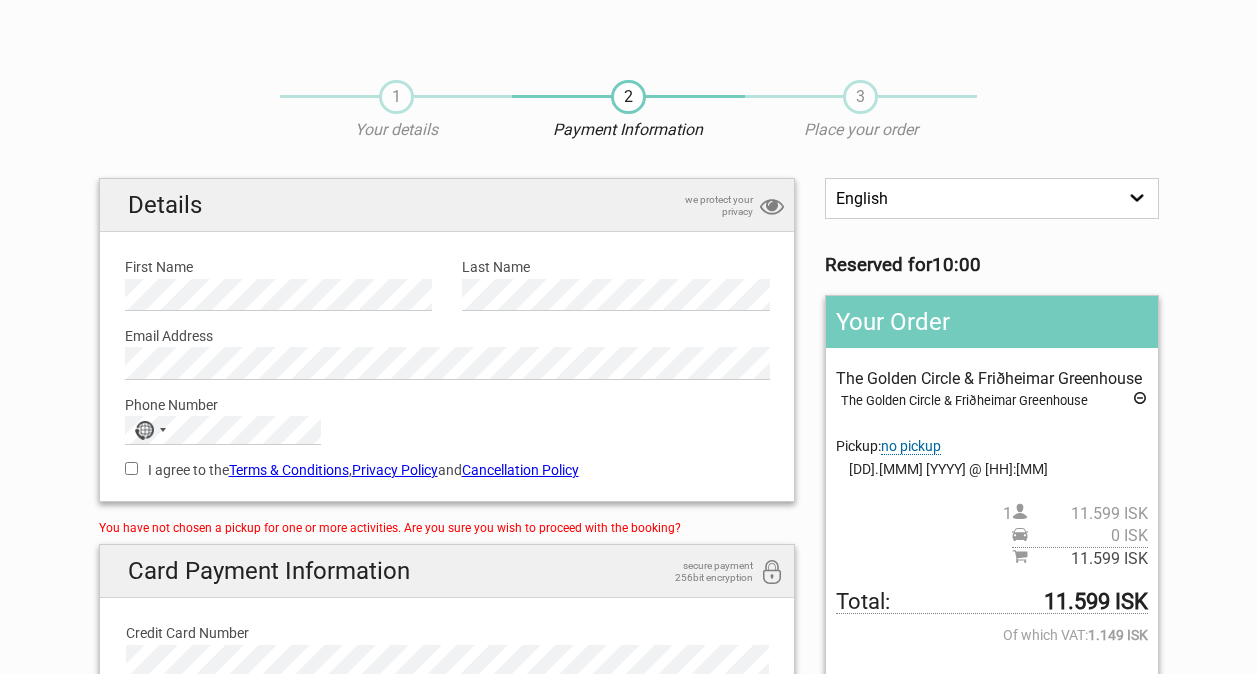 scroll, scrollTop: 0, scrollLeft: 0, axis: both 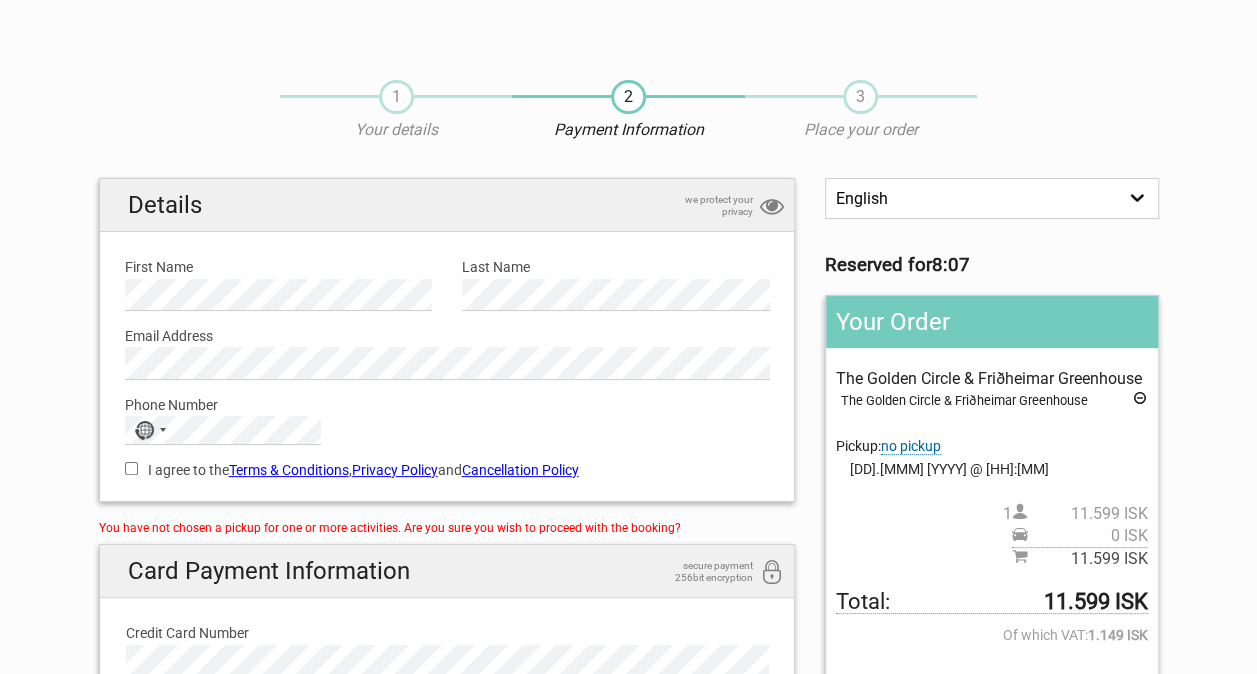 click on "I agree to the  Terms & Conditions ,  Privacy Policy  and  Cancellation Policy" at bounding box center [131, 468] 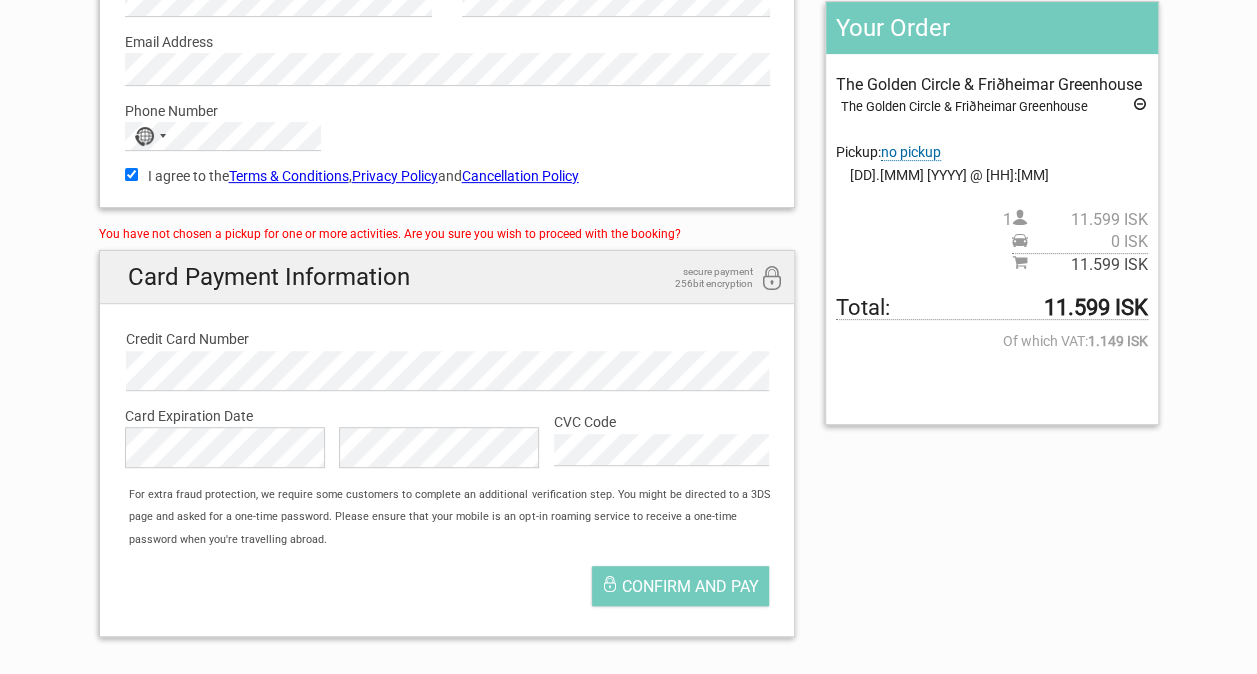 scroll, scrollTop: 278, scrollLeft: 0, axis: vertical 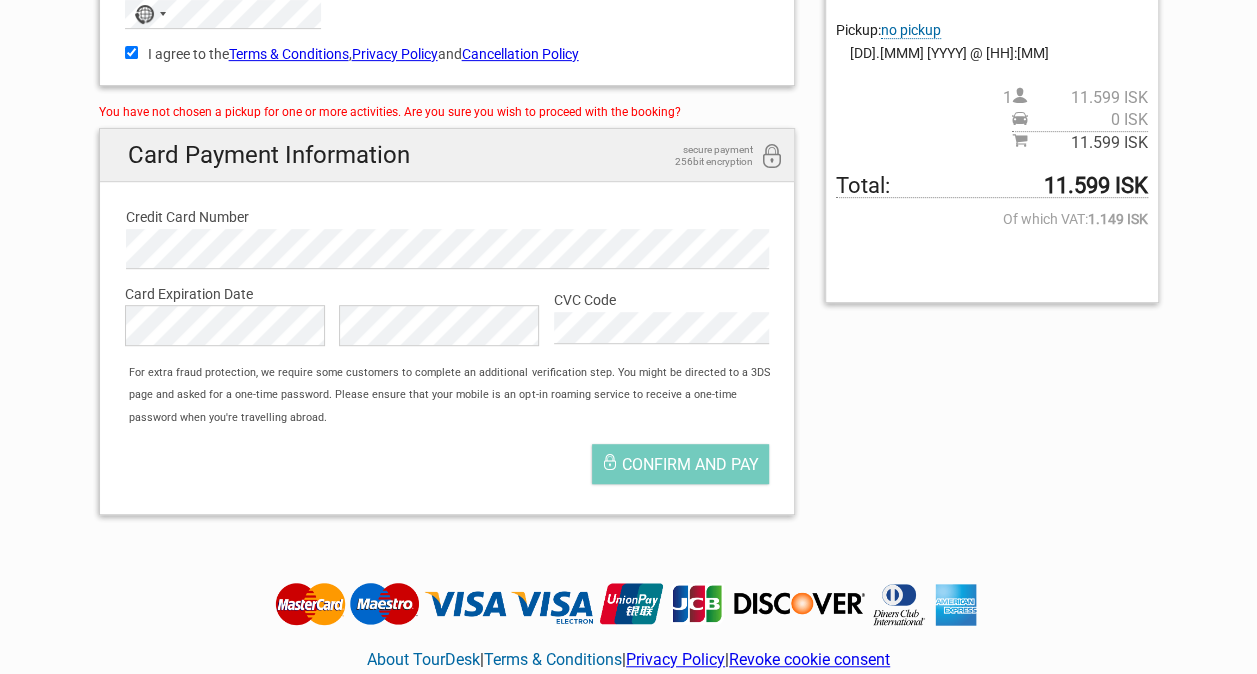 click on "Confirm and pay" at bounding box center (447, 469) 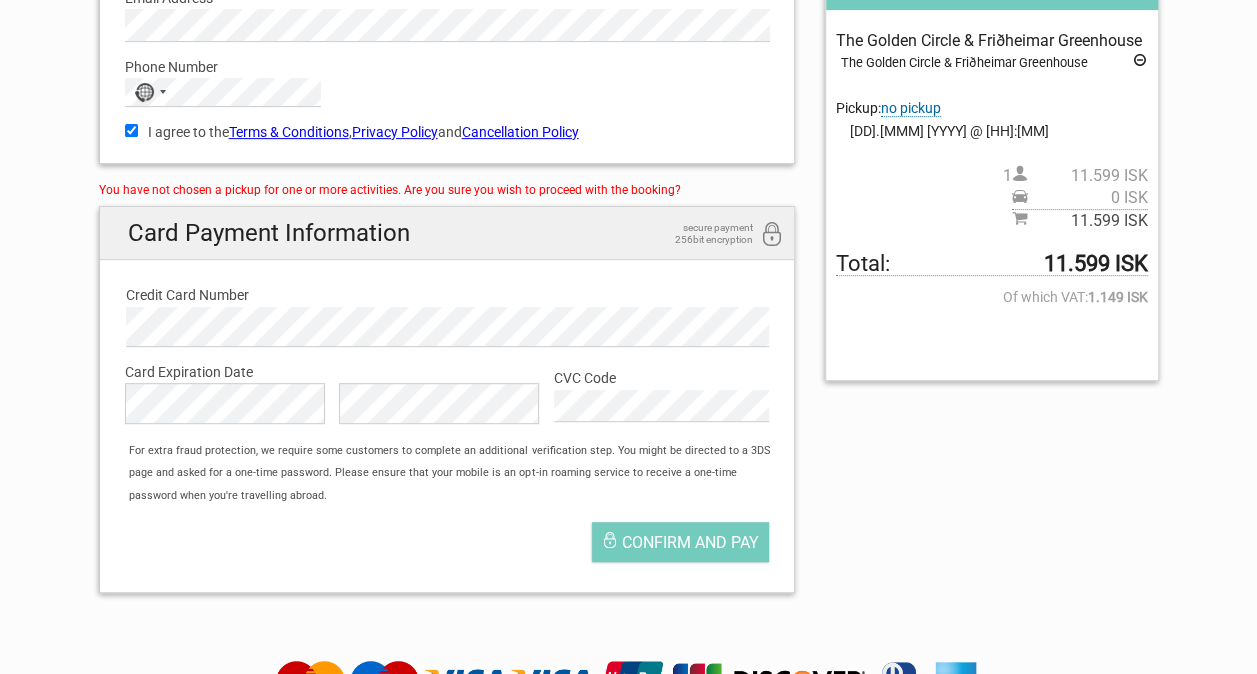 scroll, scrollTop: 361, scrollLeft: 0, axis: vertical 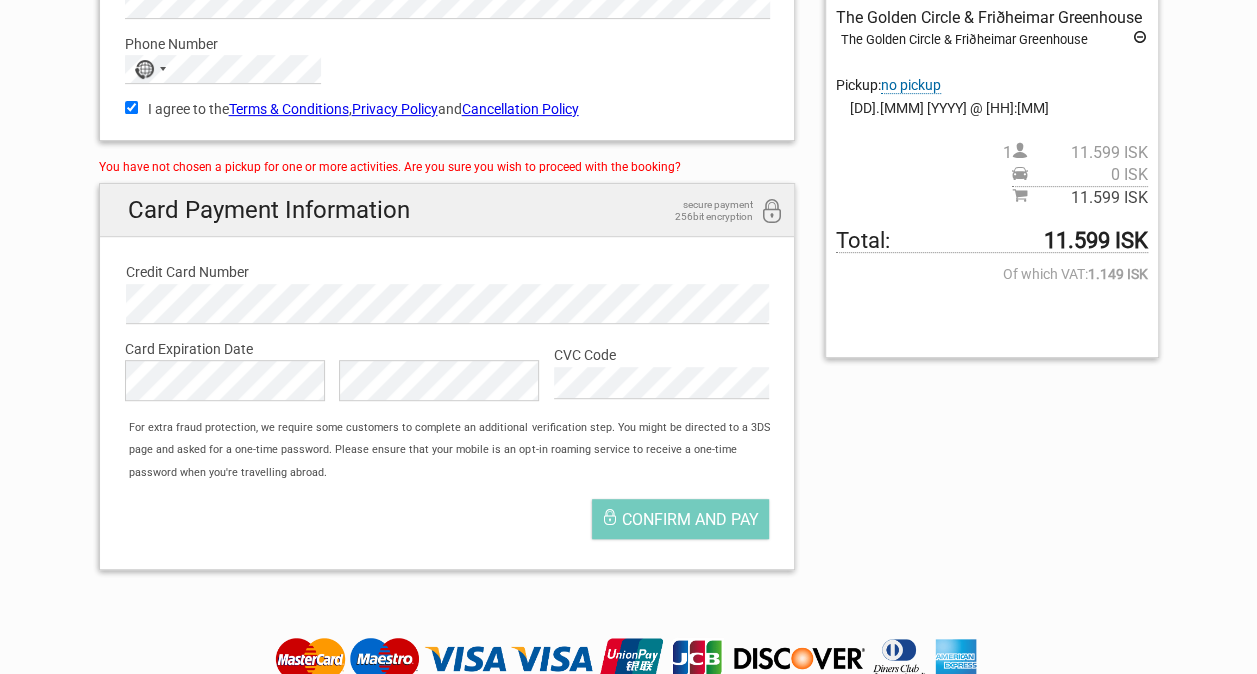drag, startPoint x: 630, startPoint y: 518, endPoint x: 352, endPoint y: 488, distance: 279.614 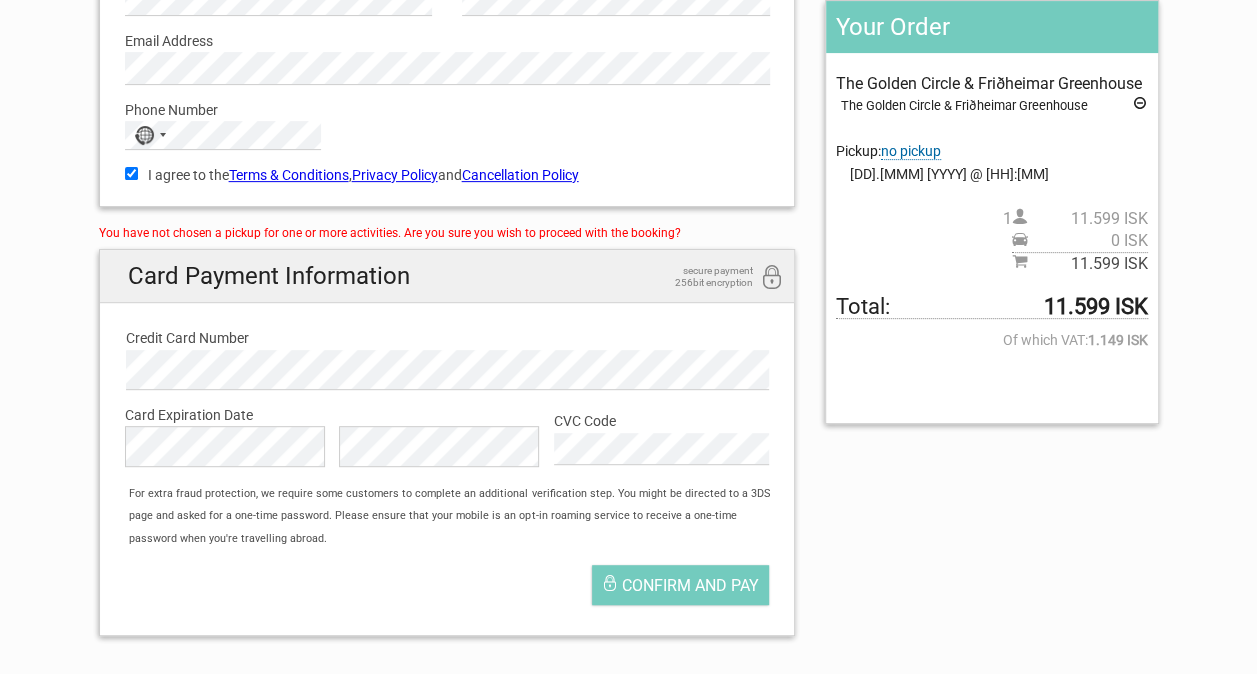 scroll, scrollTop: 129, scrollLeft: 0, axis: vertical 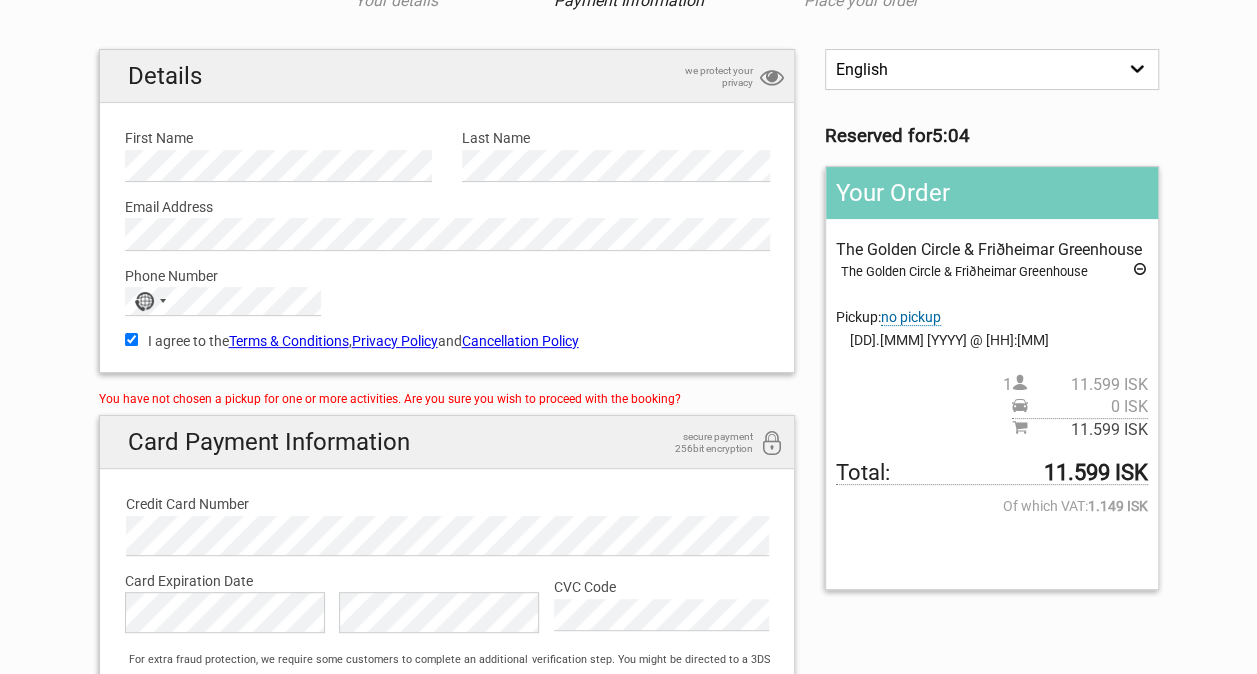 drag, startPoint x: 429, startPoint y: 456, endPoint x: 449, endPoint y: 446, distance: 22.36068 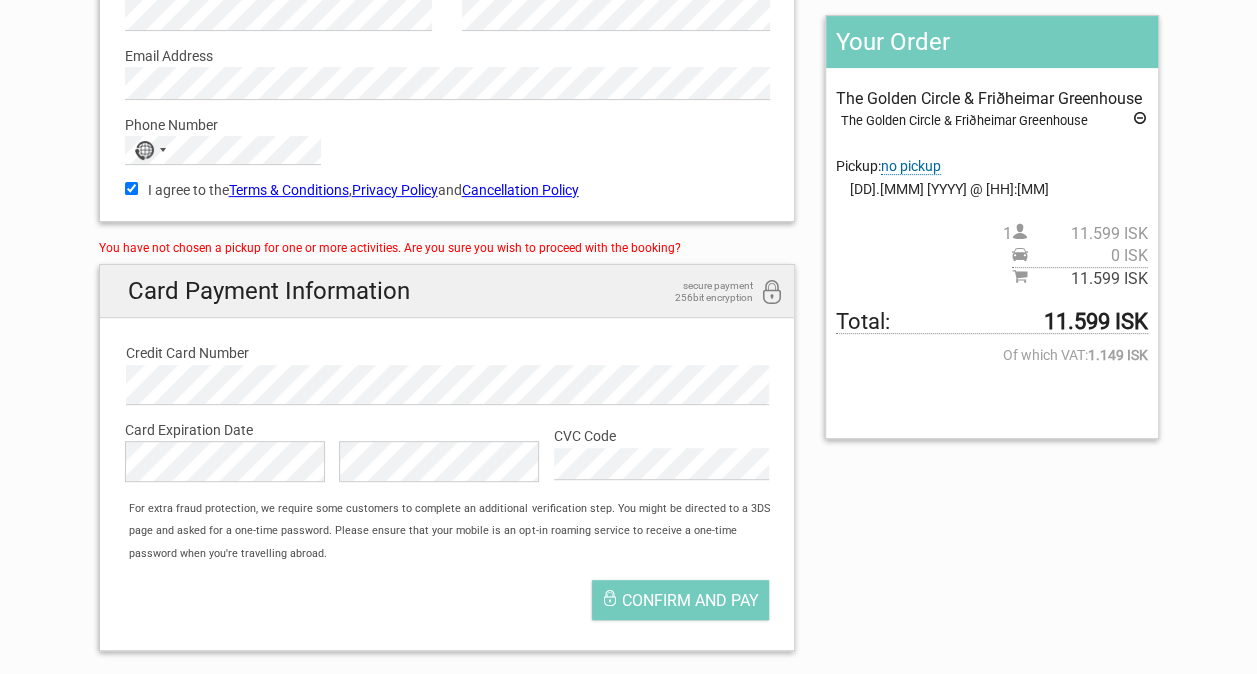 scroll, scrollTop: 0, scrollLeft: 0, axis: both 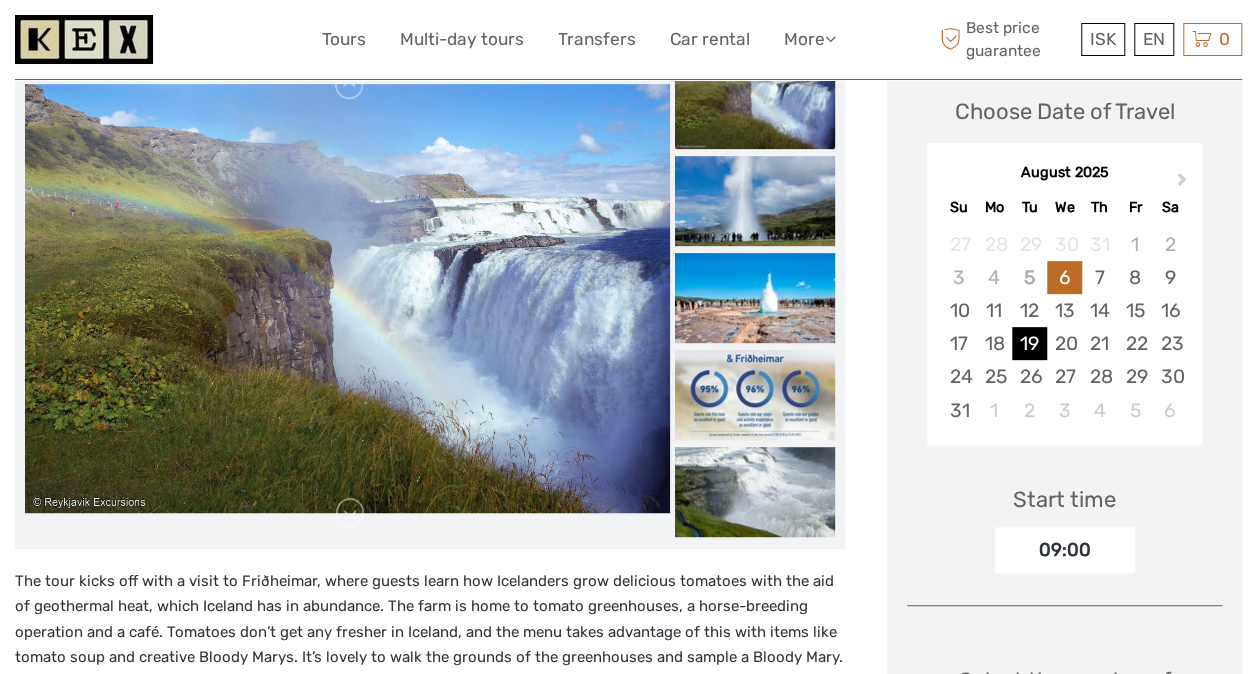 click on "19" at bounding box center (1029, 343) 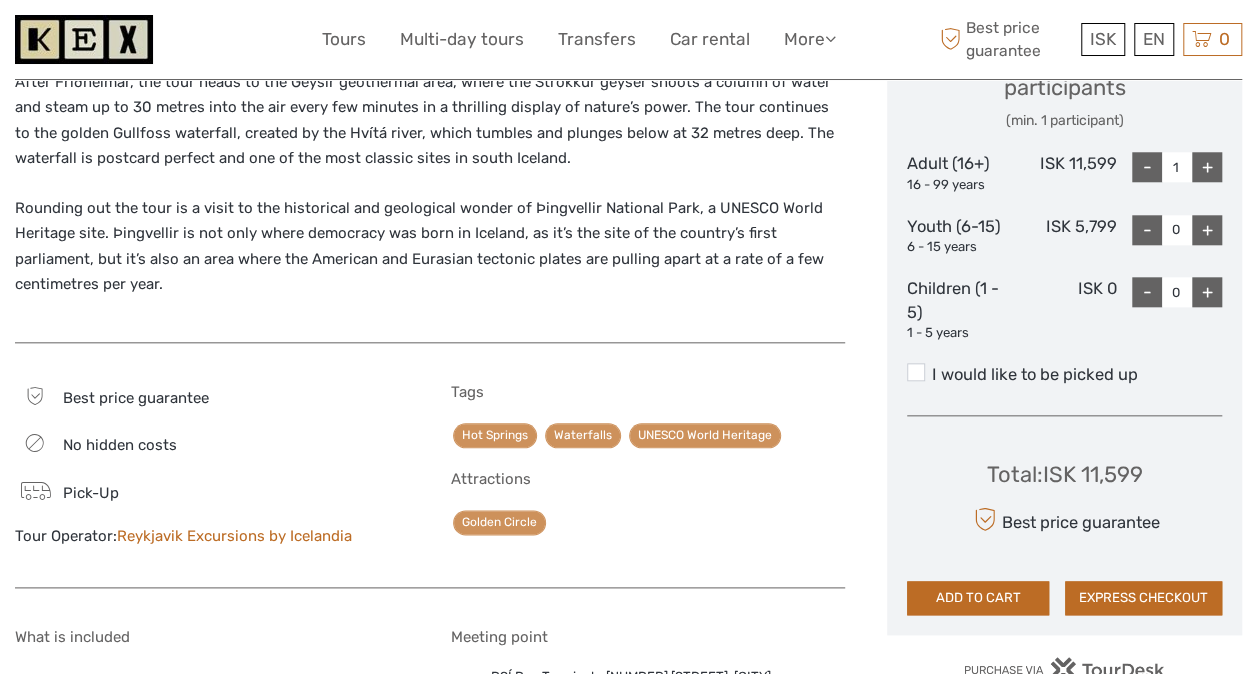 scroll, scrollTop: 918, scrollLeft: 0, axis: vertical 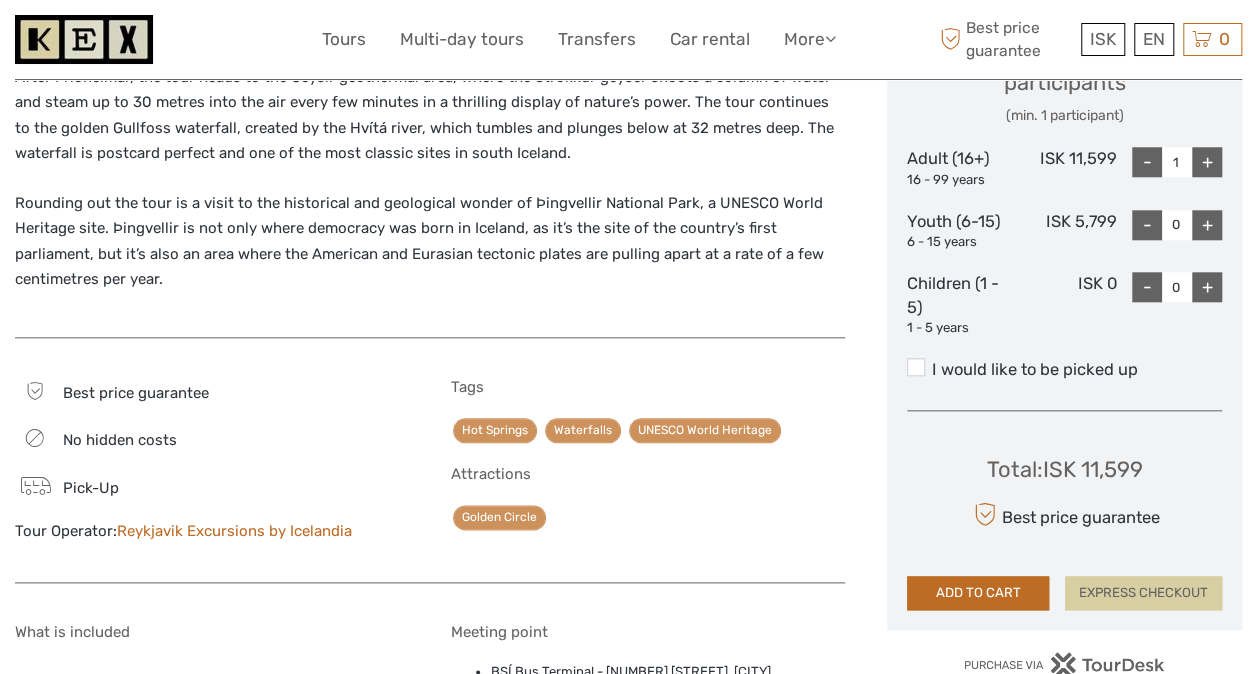 click on "EXPRESS CHECKOUT" at bounding box center (1143, 593) 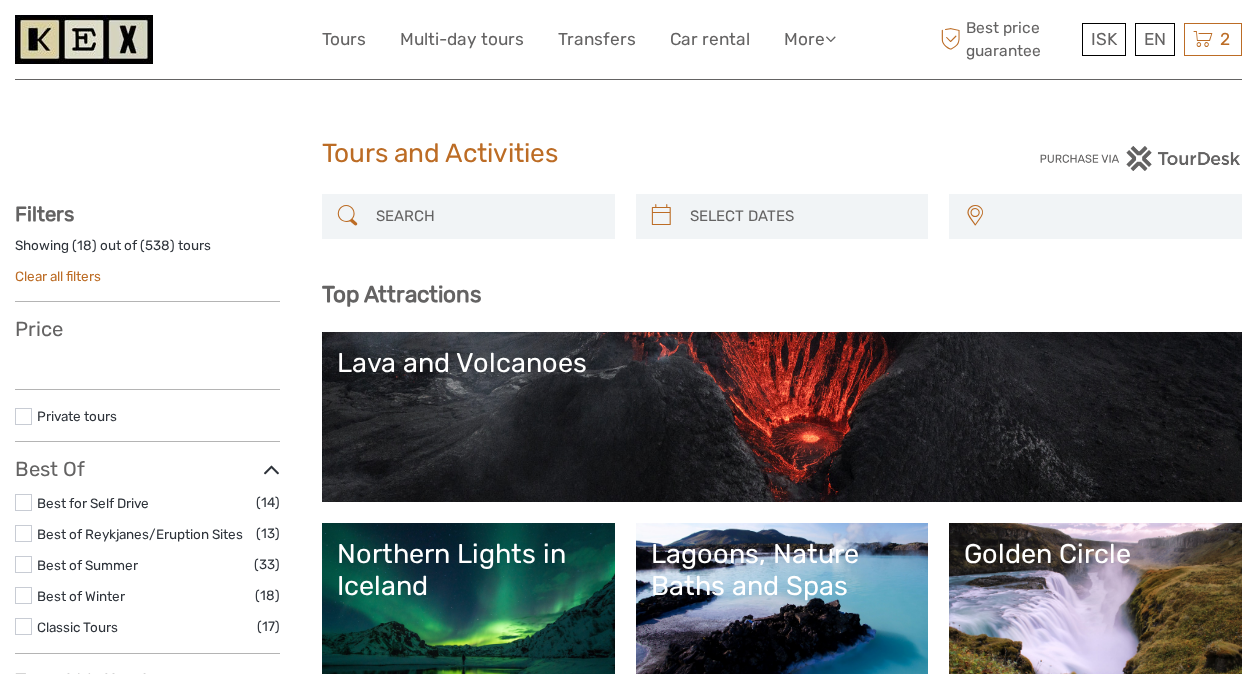 select 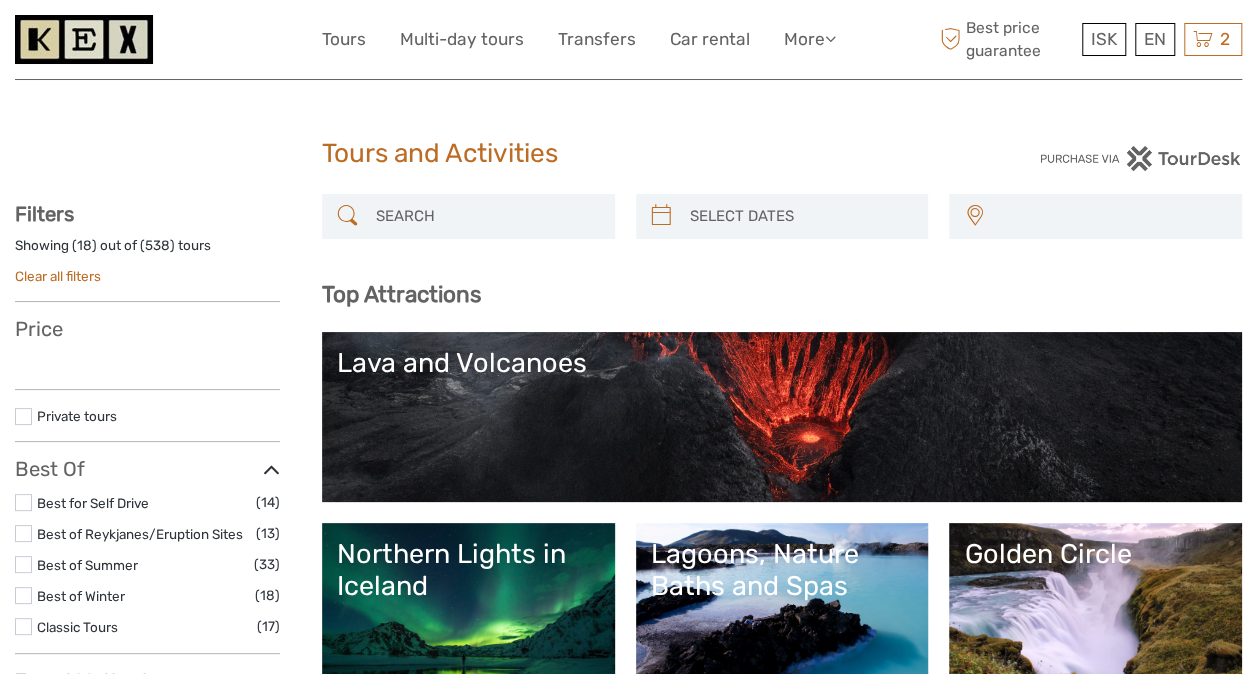 select 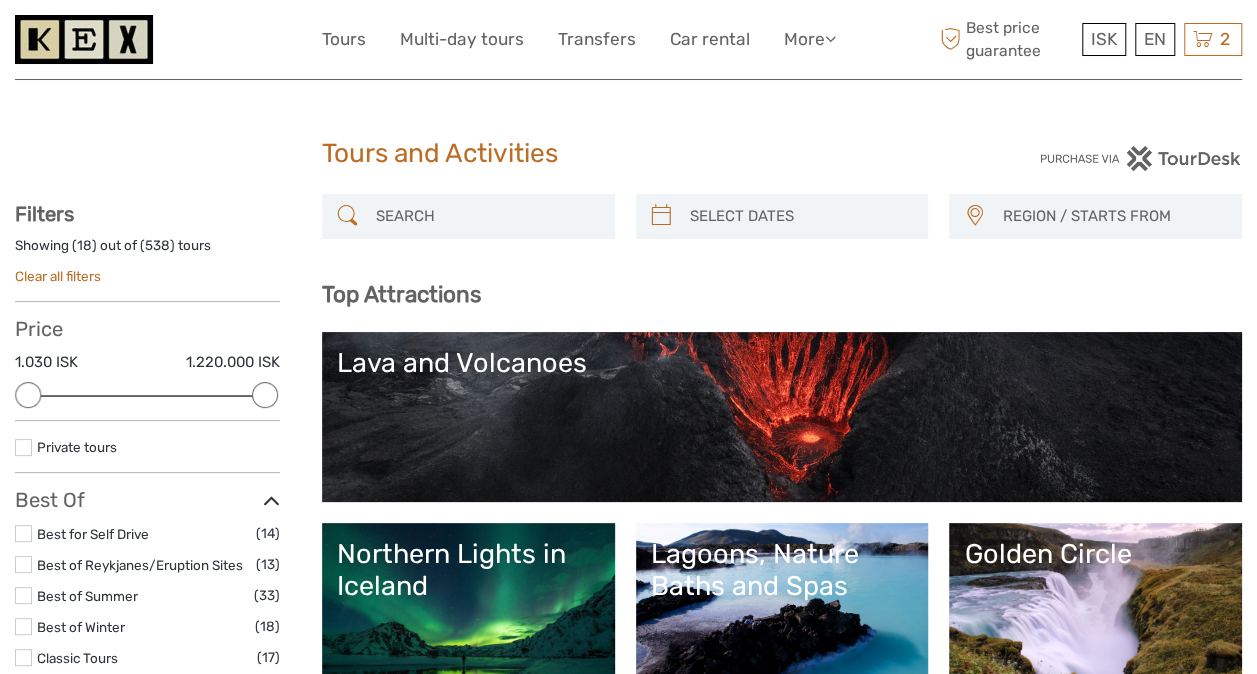 scroll, scrollTop: 0, scrollLeft: 0, axis: both 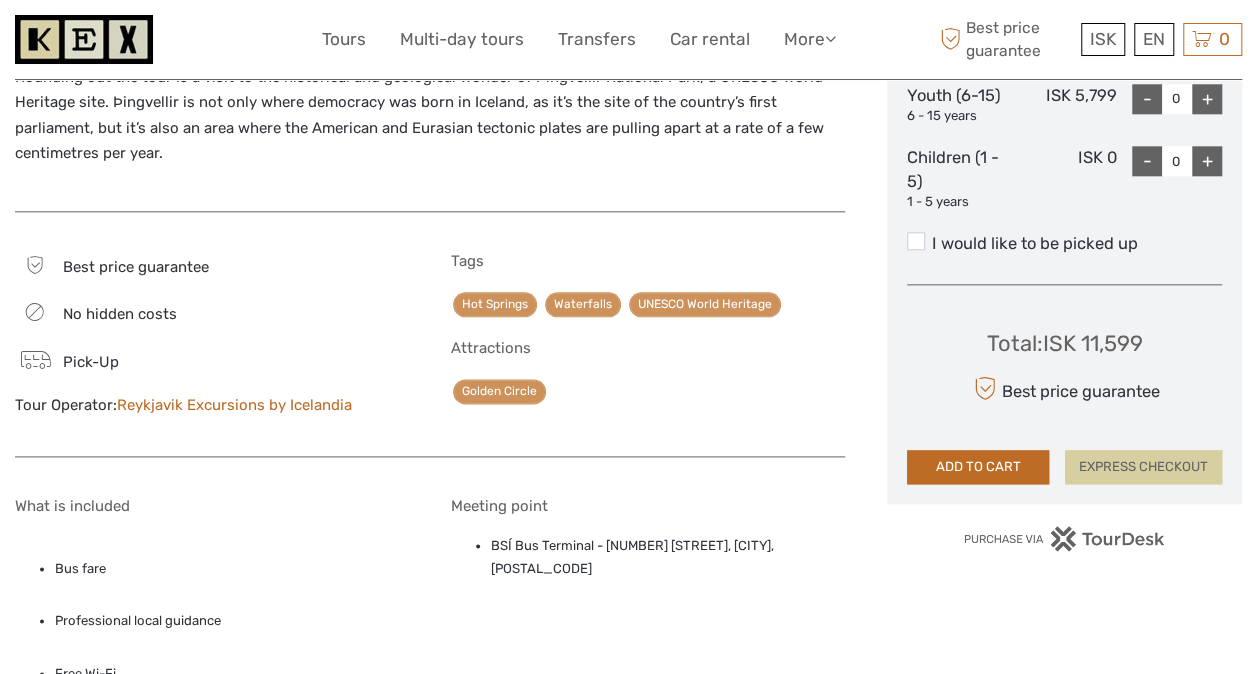 click on "EXPRESS CHECKOUT" at bounding box center [1143, 467] 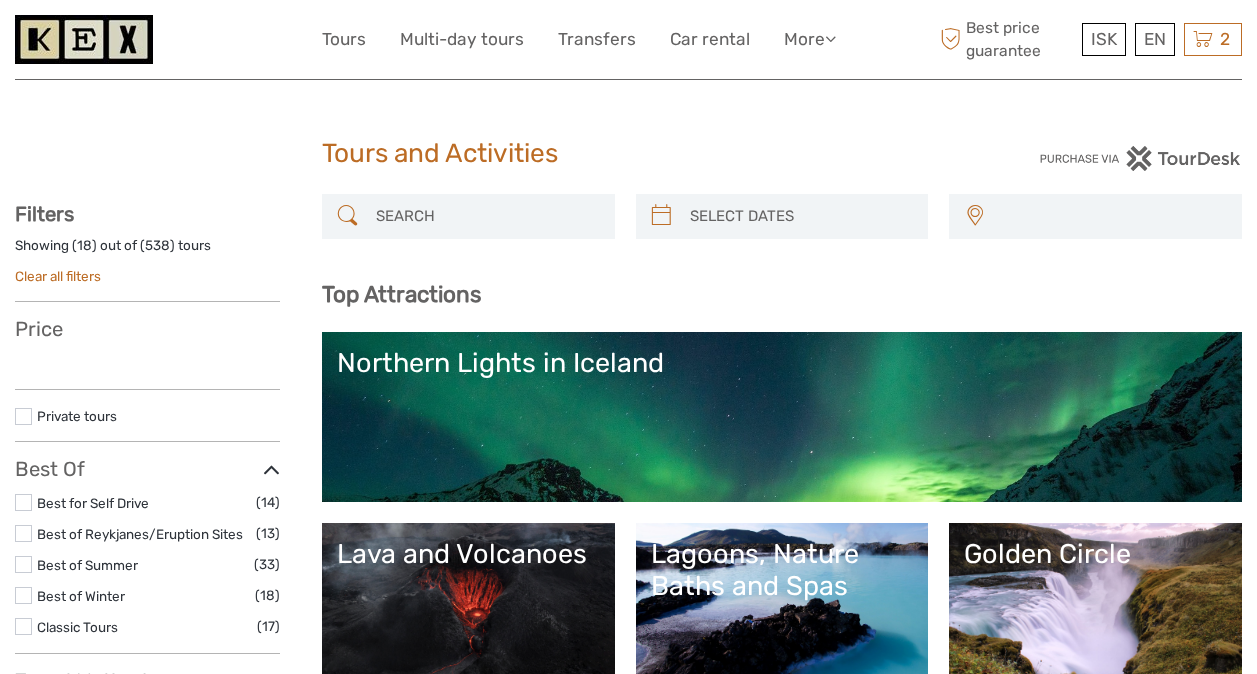 select 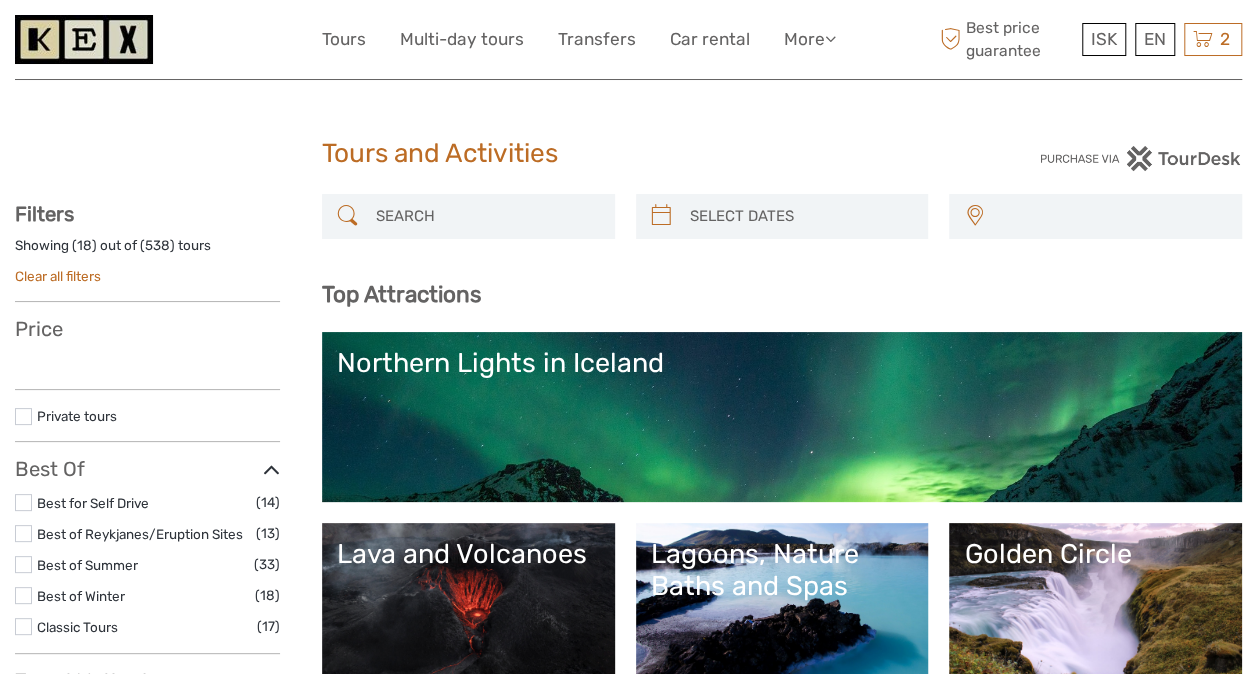 select 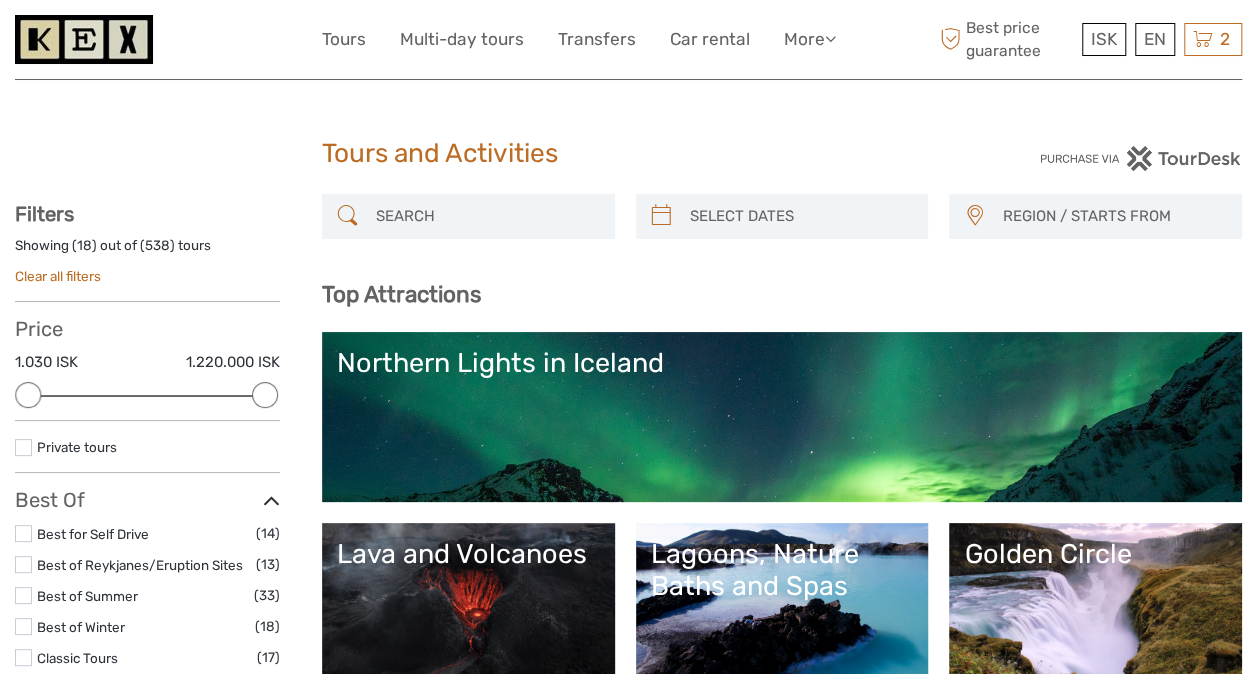 scroll, scrollTop: 0, scrollLeft: 0, axis: both 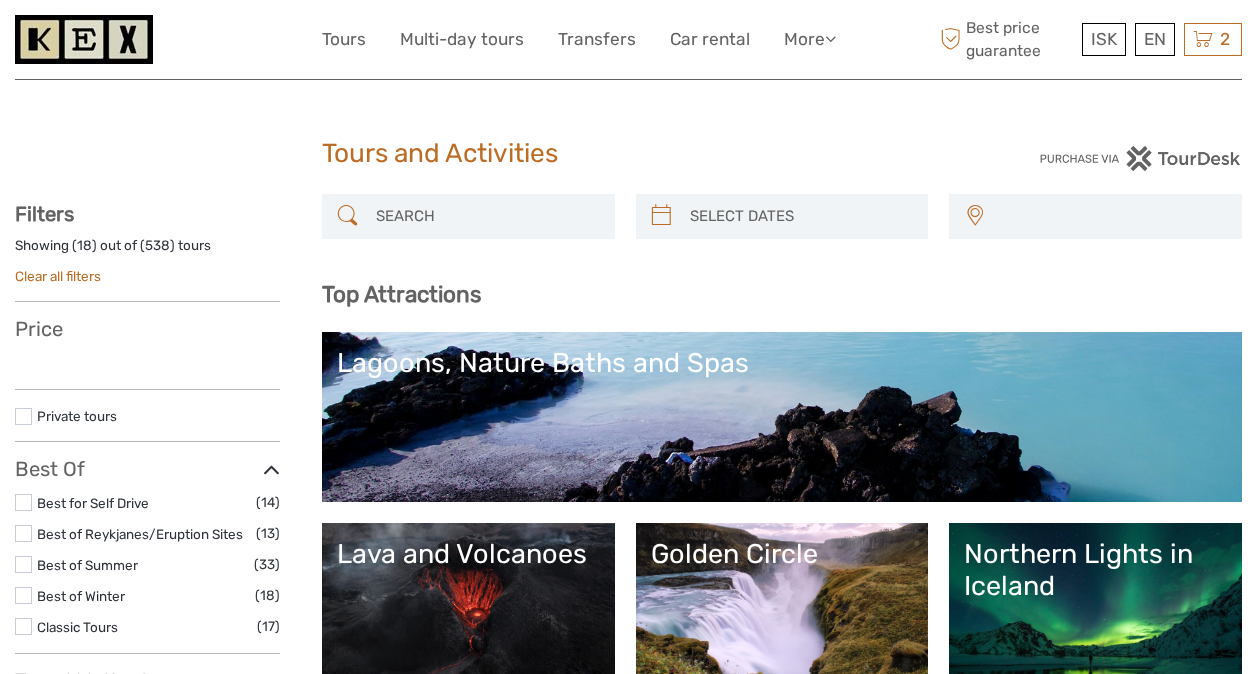 select 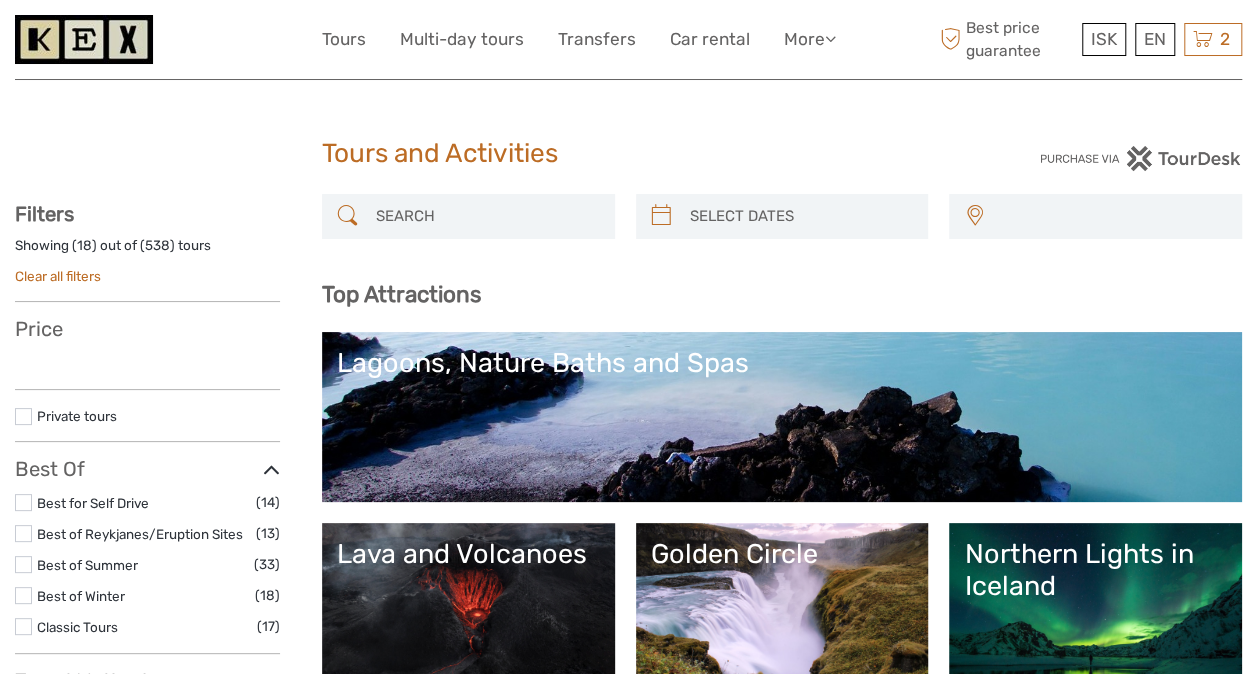 select 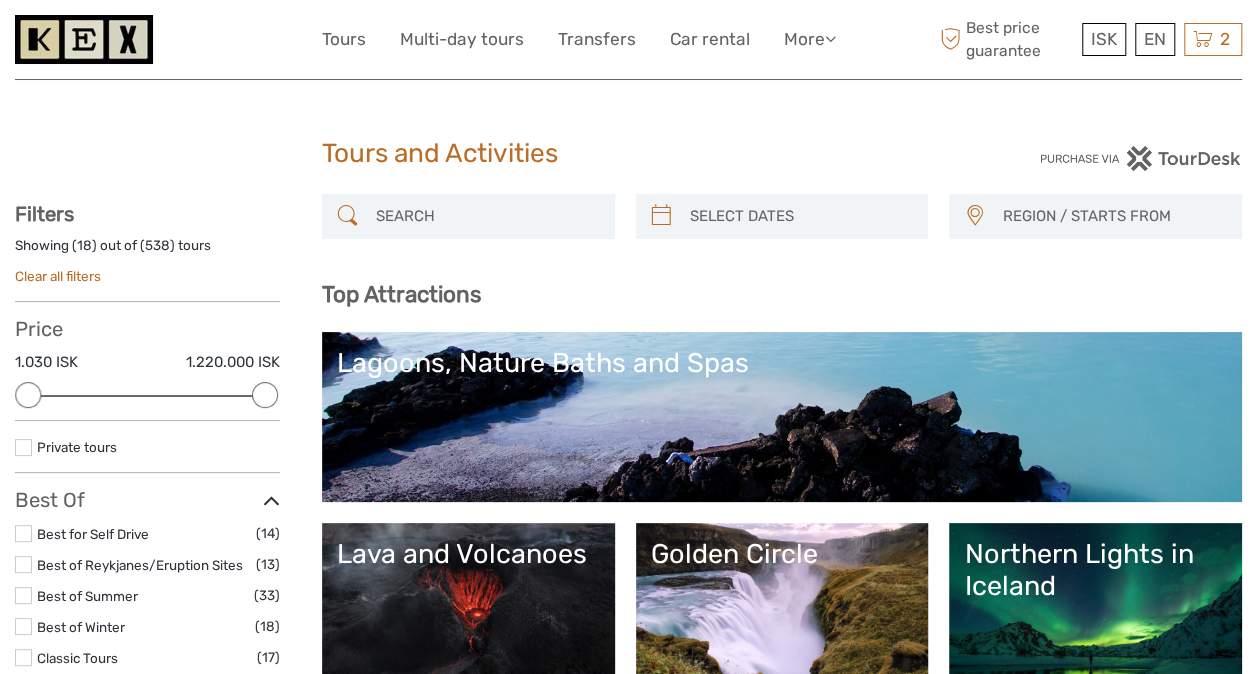 scroll, scrollTop: 0, scrollLeft: 0, axis: both 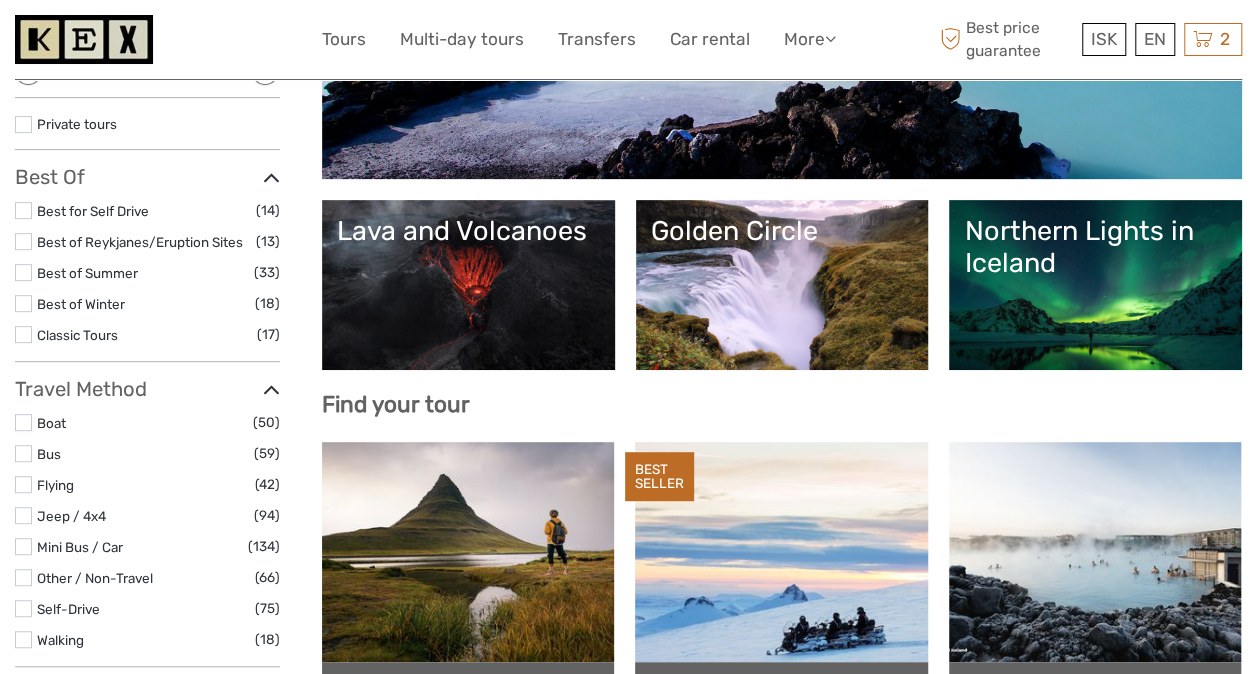 click on "Golden Circle" at bounding box center (782, 231) 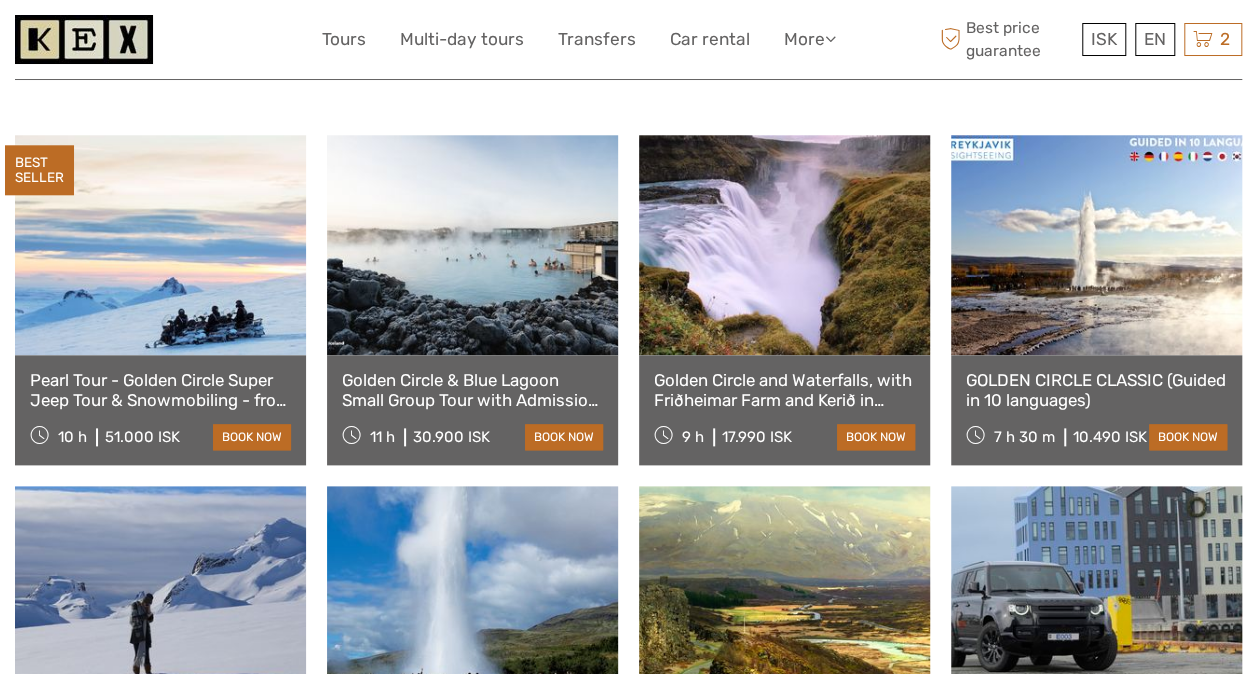 scroll, scrollTop: 1129, scrollLeft: 0, axis: vertical 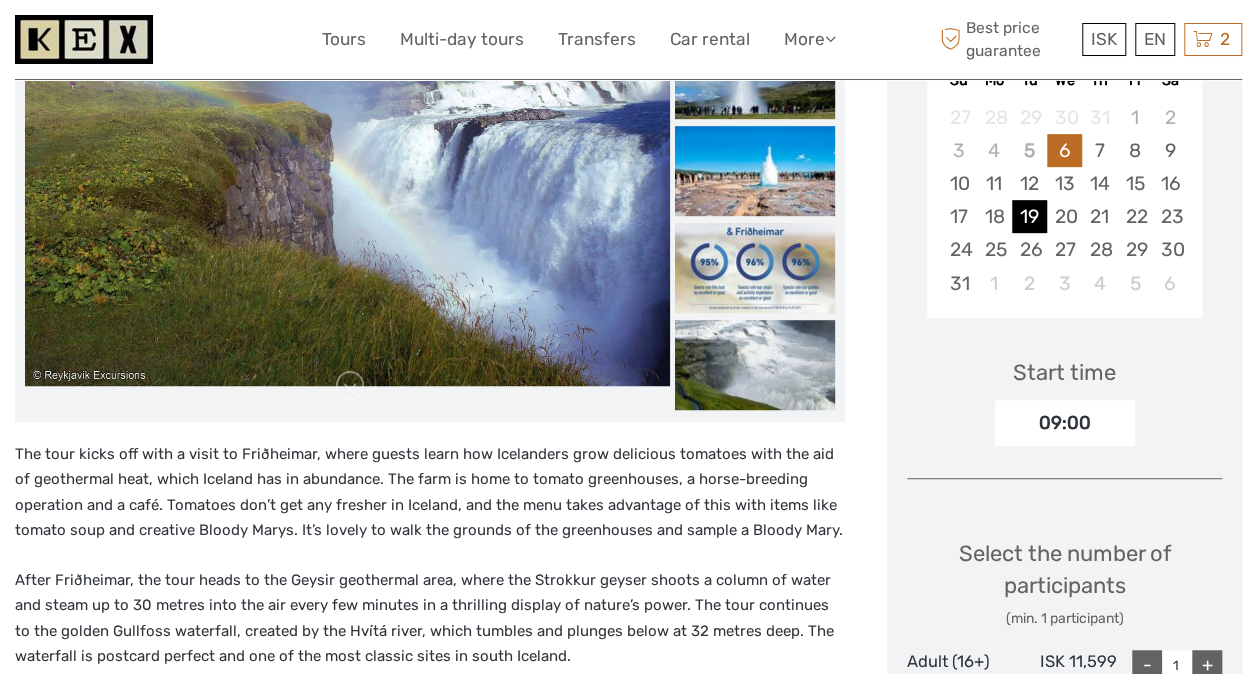 click on "19" at bounding box center [1029, 216] 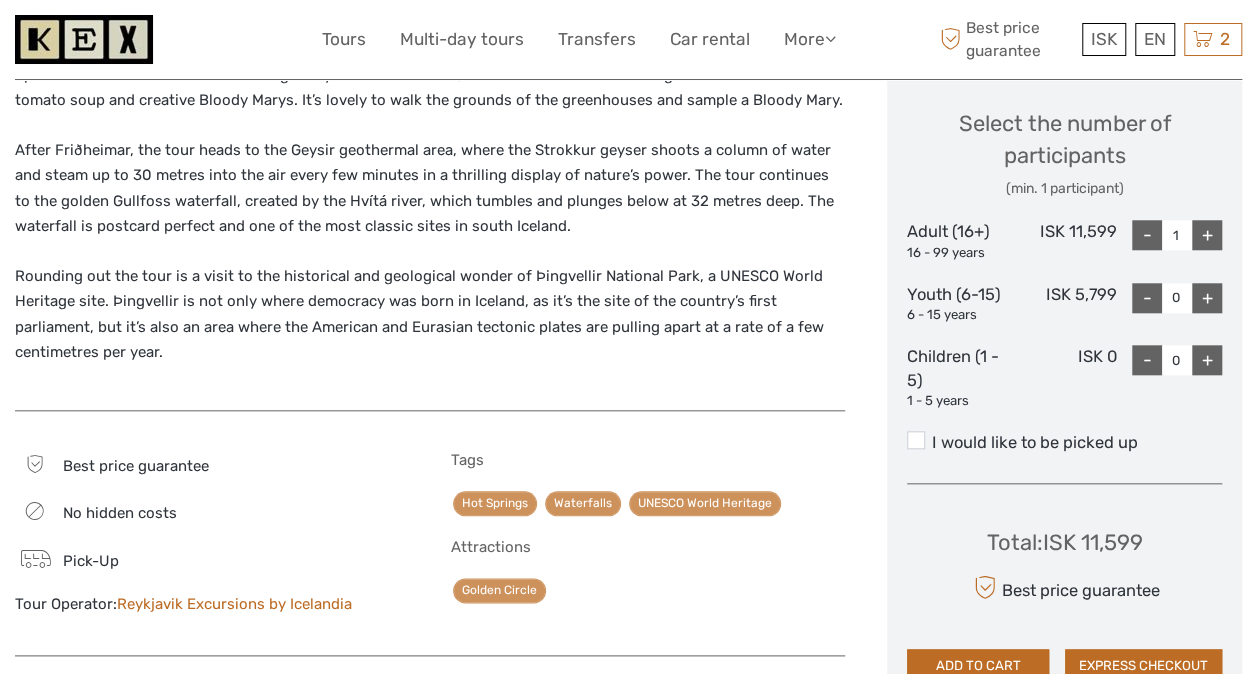 scroll, scrollTop: 846, scrollLeft: 0, axis: vertical 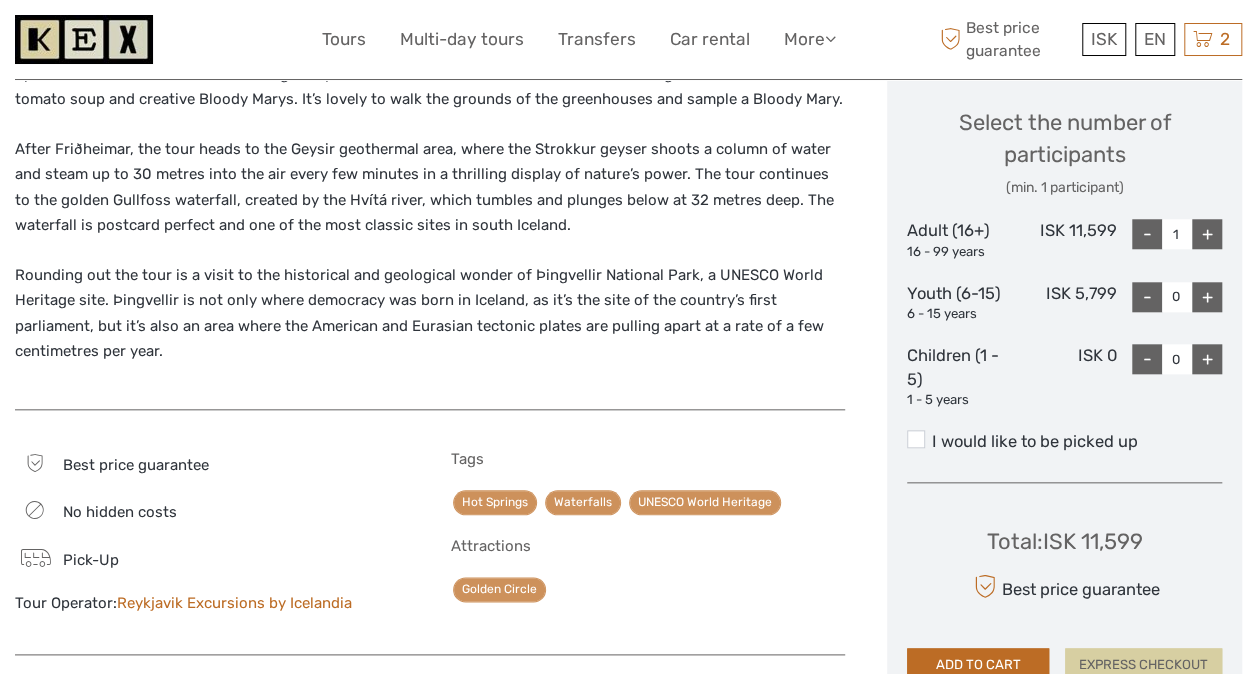 click on "EXPRESS CHECKOUT" at bounding box center (1143, 665) 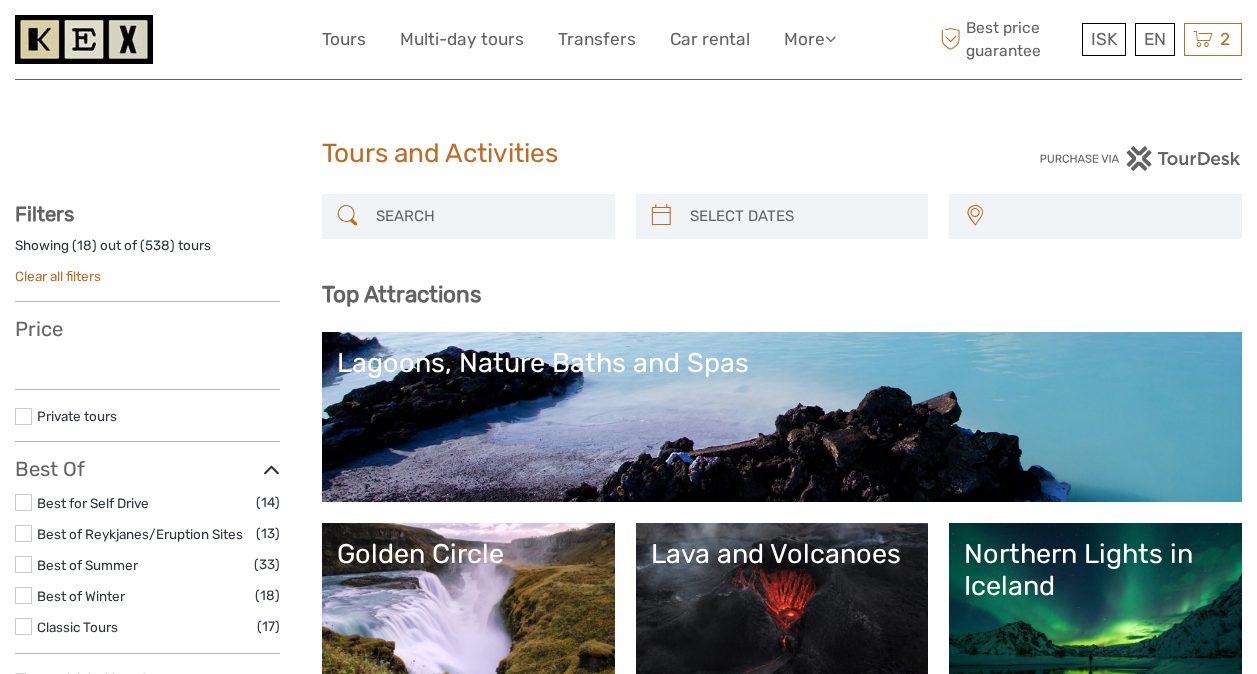 select 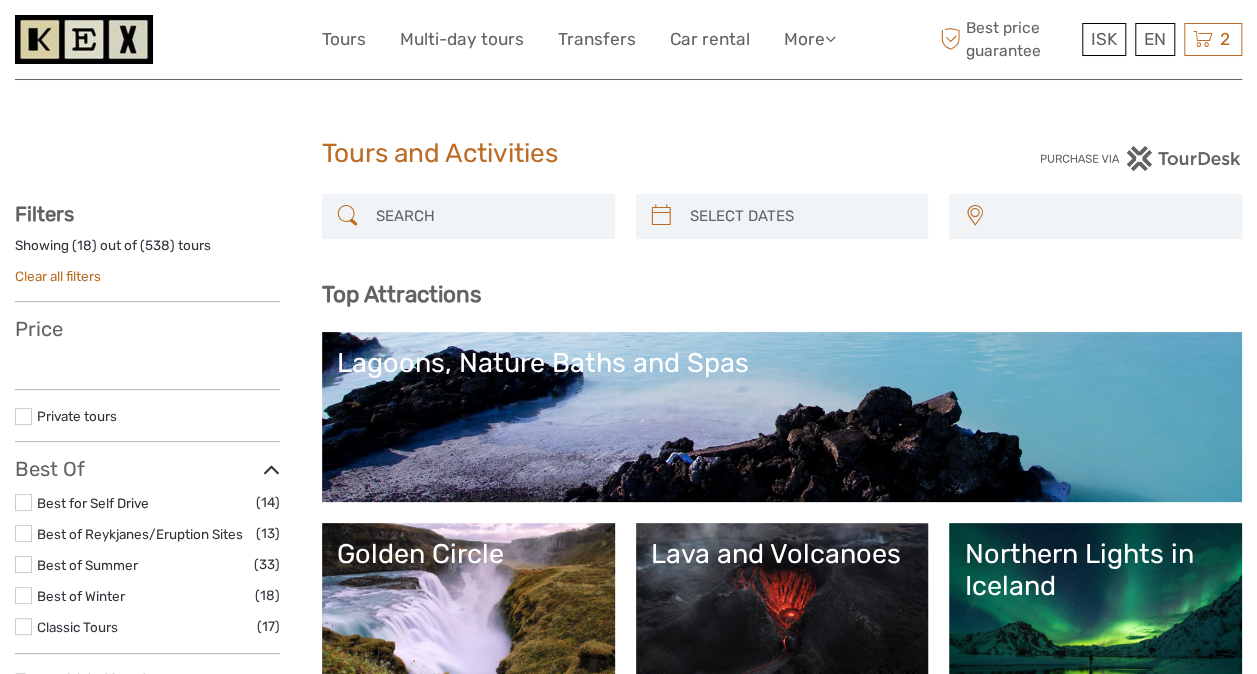 select 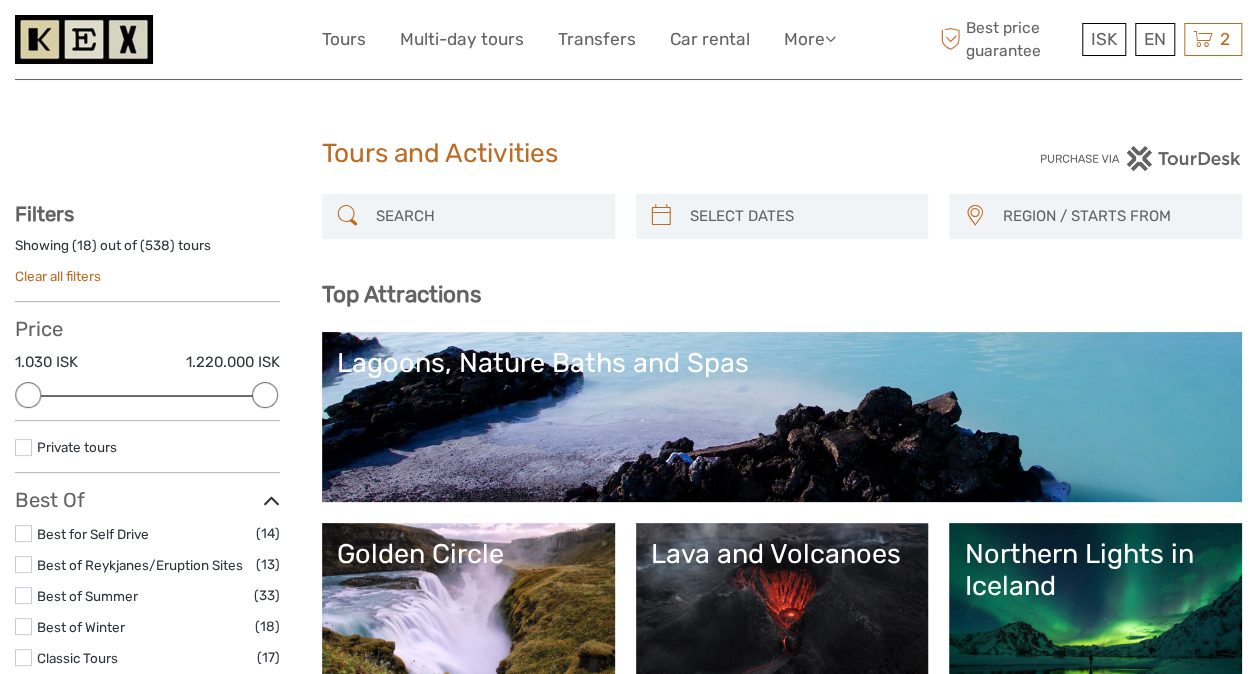 scroll, scrollTop: 34, scrollLeft: 0, axis: vertical 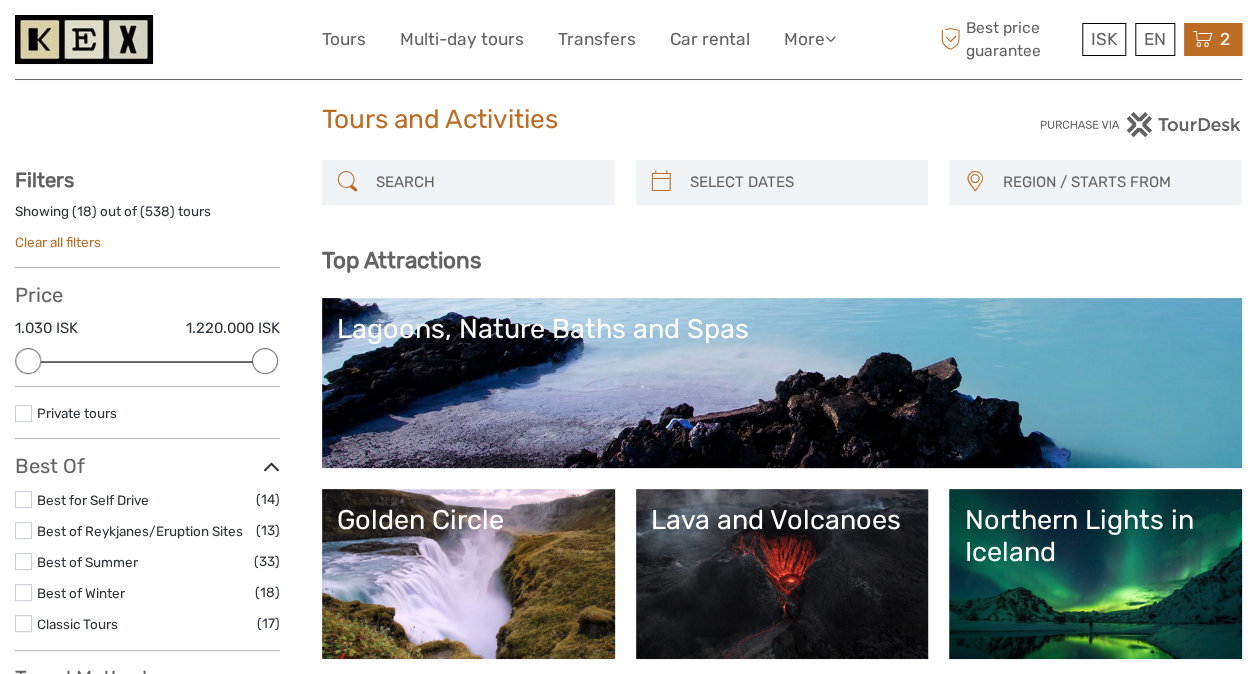 click on "2
Items
The Golden Circle & Friðheimar Greenhouse
1x Adult (16+)
Tuesday, 19 August 2025 - 09:00 AM
11.599 ISK
The Golden Circle & Friðheimar Greenhouse
1x Adult (16+)
Wednesday, 06 August 2025 - 09:00 AM
11.599 ISK
Total
23.198 ISK
Checkout
The shopping cart is empty." at bounding box center (1213, 39) 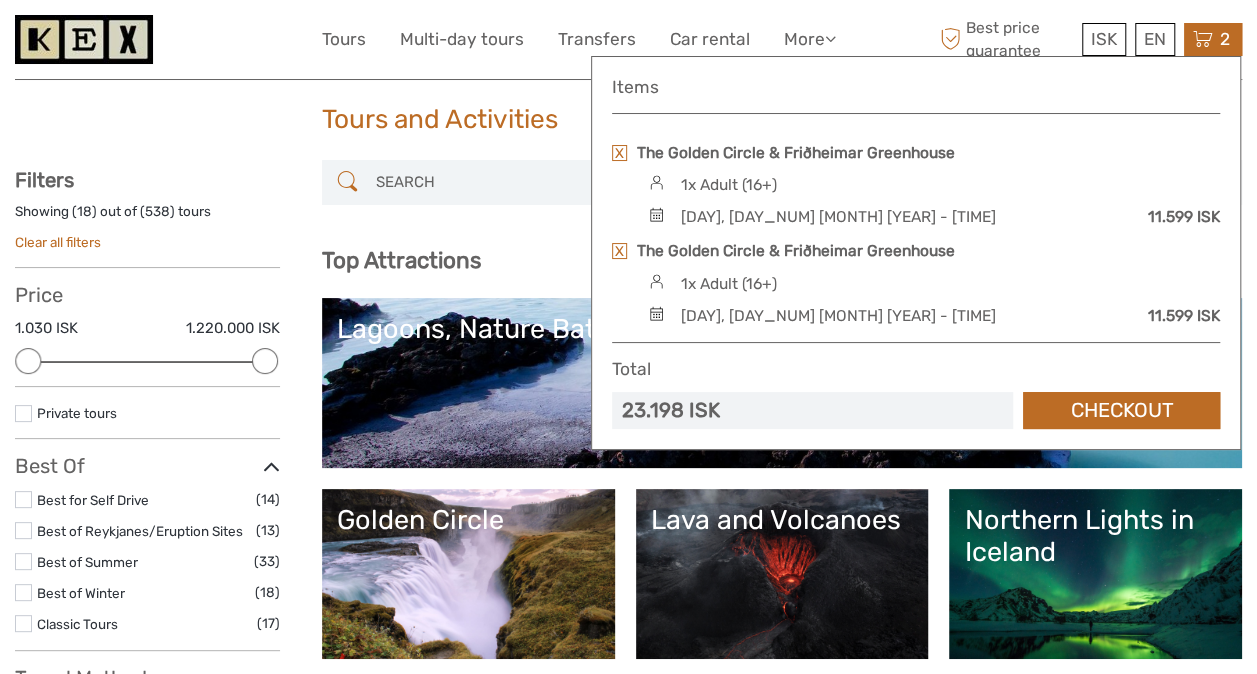 click at bounding box center [619, 251] 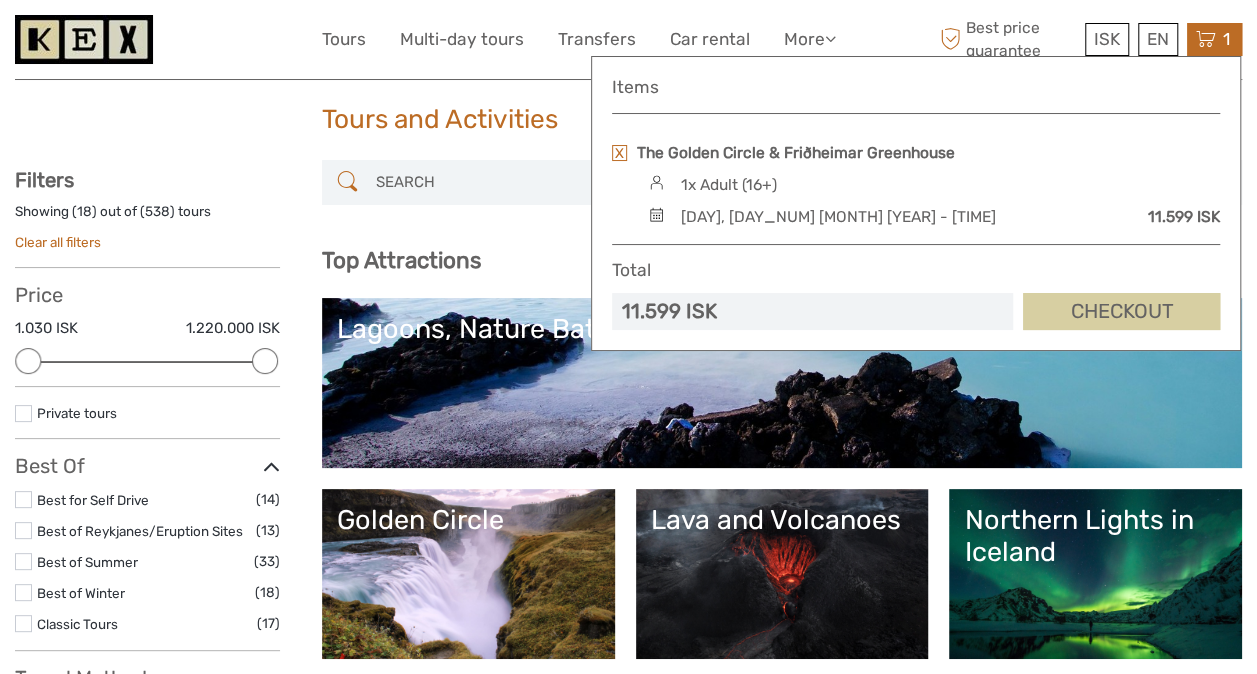 click on "Checkout" at bounding box center [1121, 311] 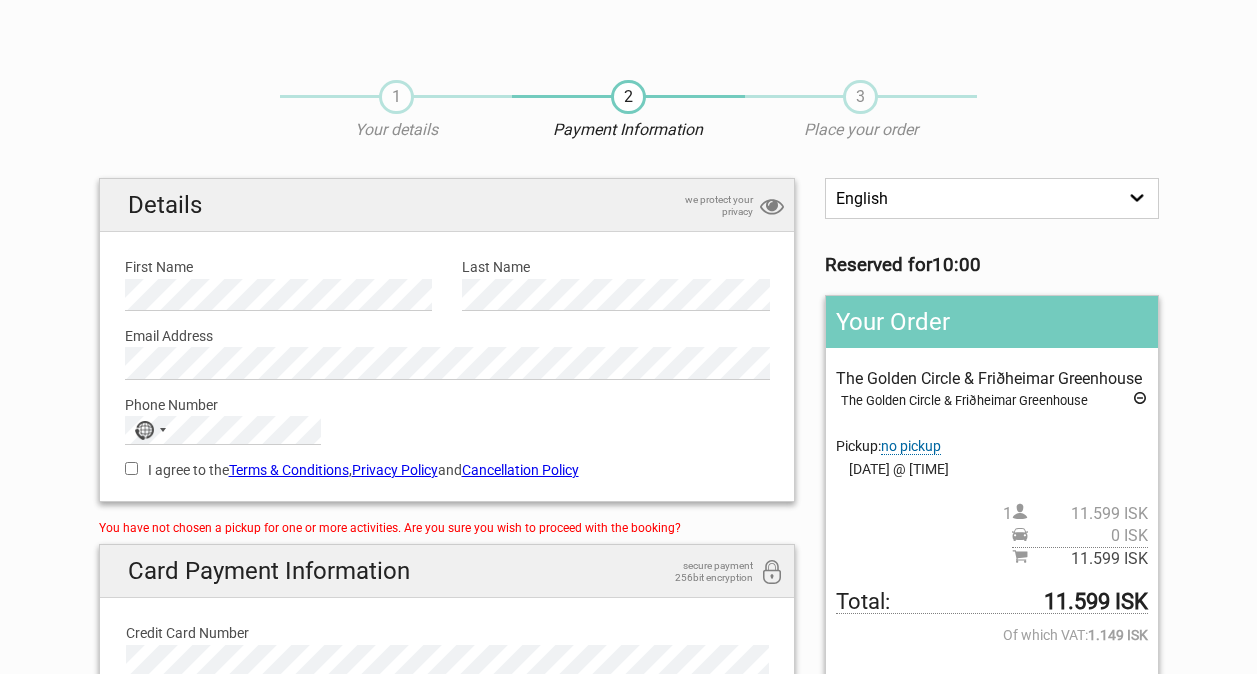 scroll, scrollTop: 0, scrollLeft: 0, axis: both 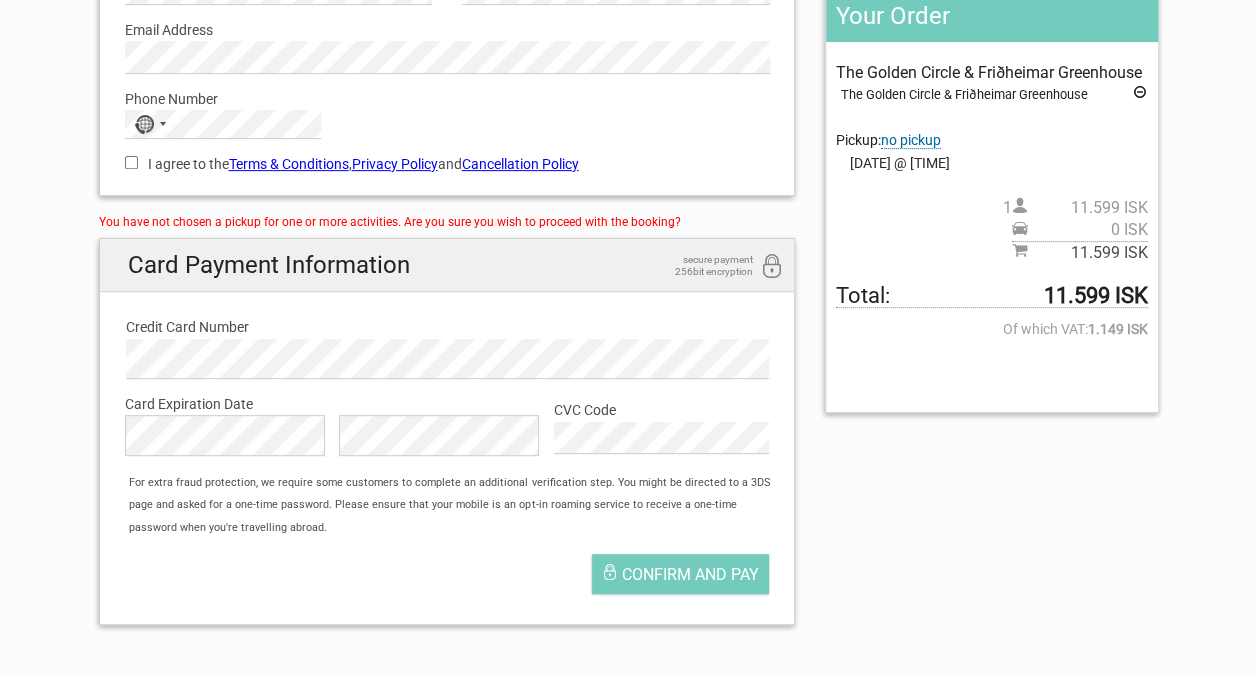 click on "Confirm and pay" at bounding box center [447, 579] 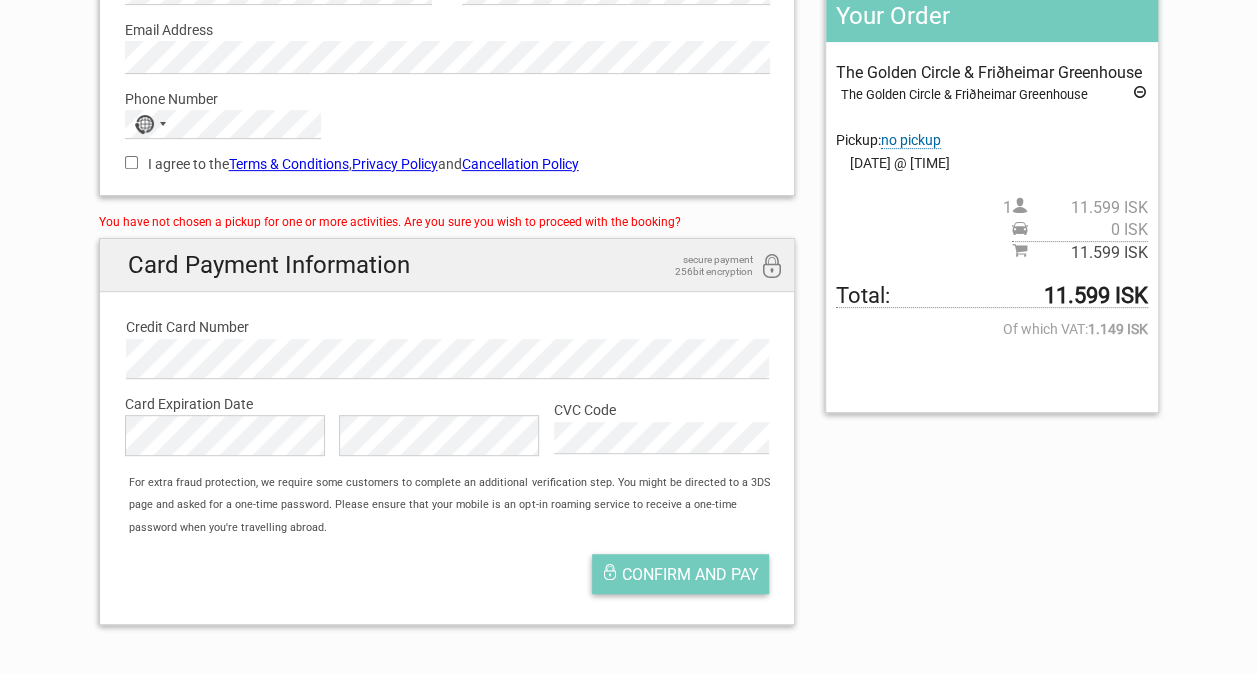 click on "Confirm and pay" at bounding box center [690, 574] 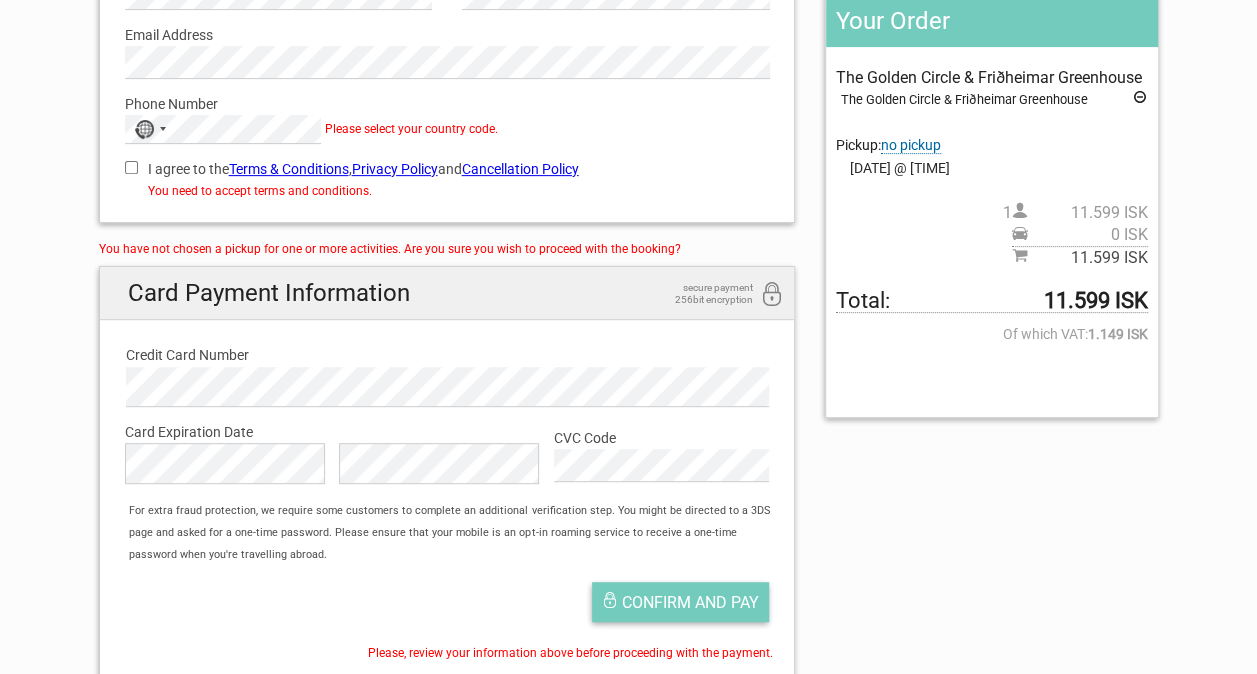 scroll, scrollTop: 300, scrollLeft: 0, axis: vertical 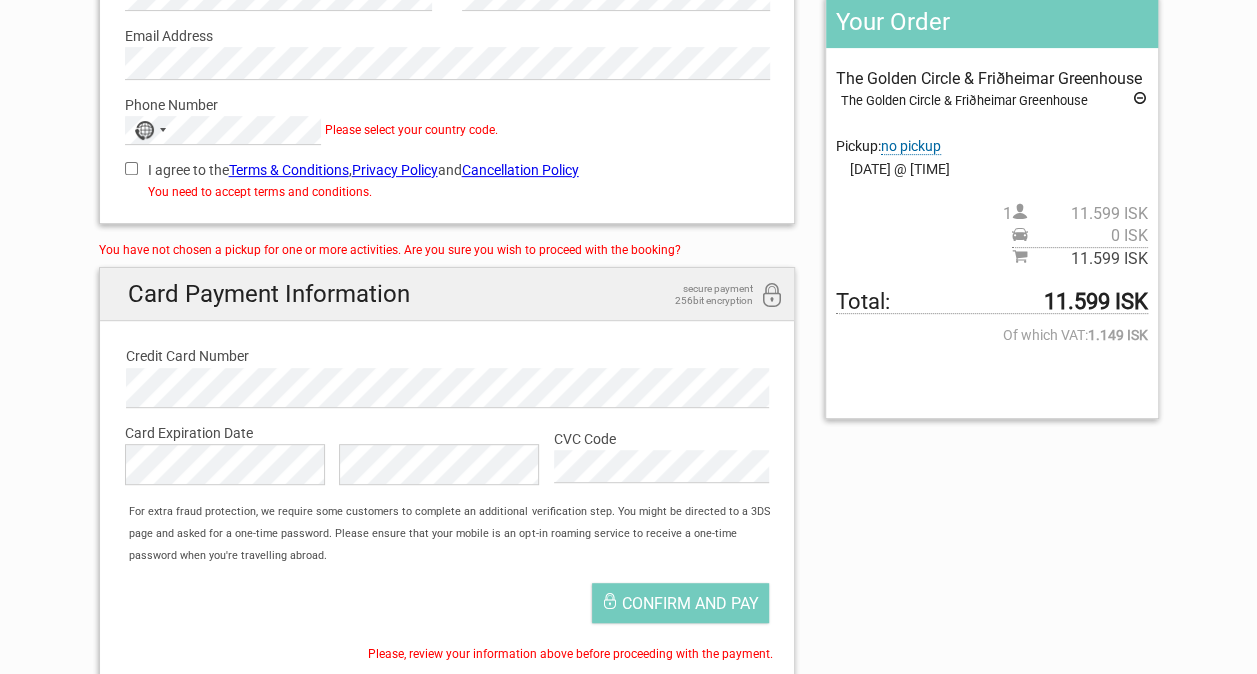 click on "I agree to the  Terms & Conditions ,  Privacy Policy  and  Cancellation Policy" at bounding box center (131, 168) 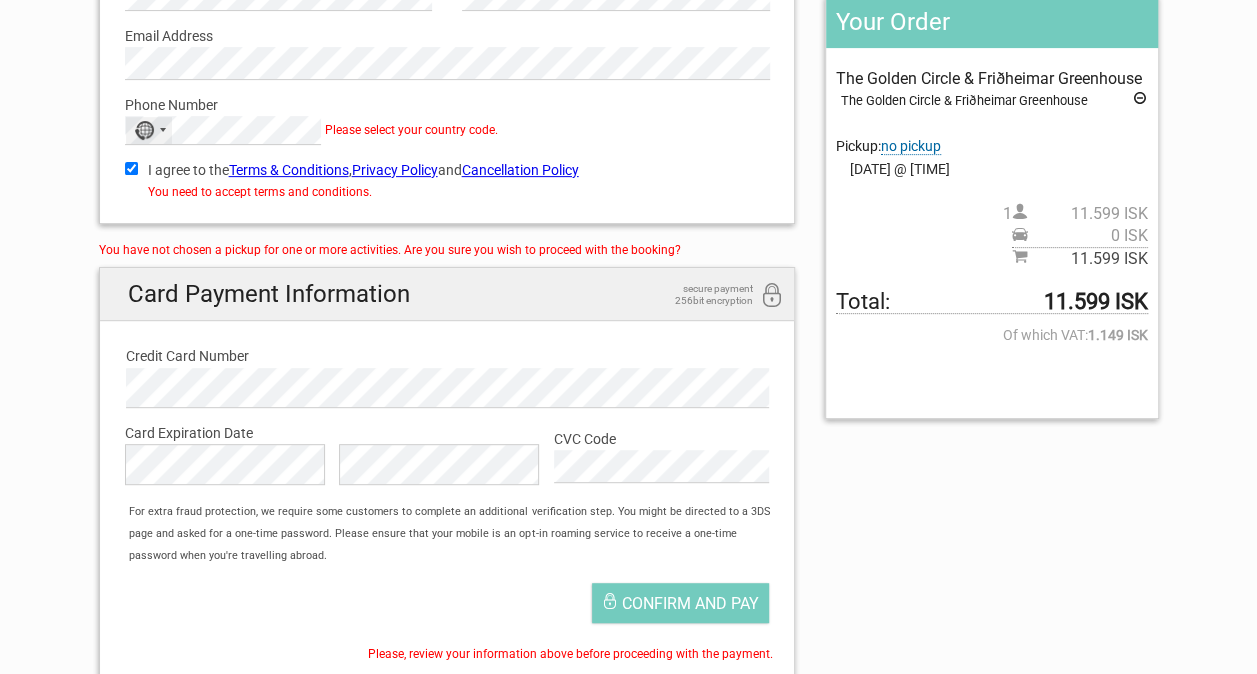 click on "No country selected" at bounding box center [144, 130] 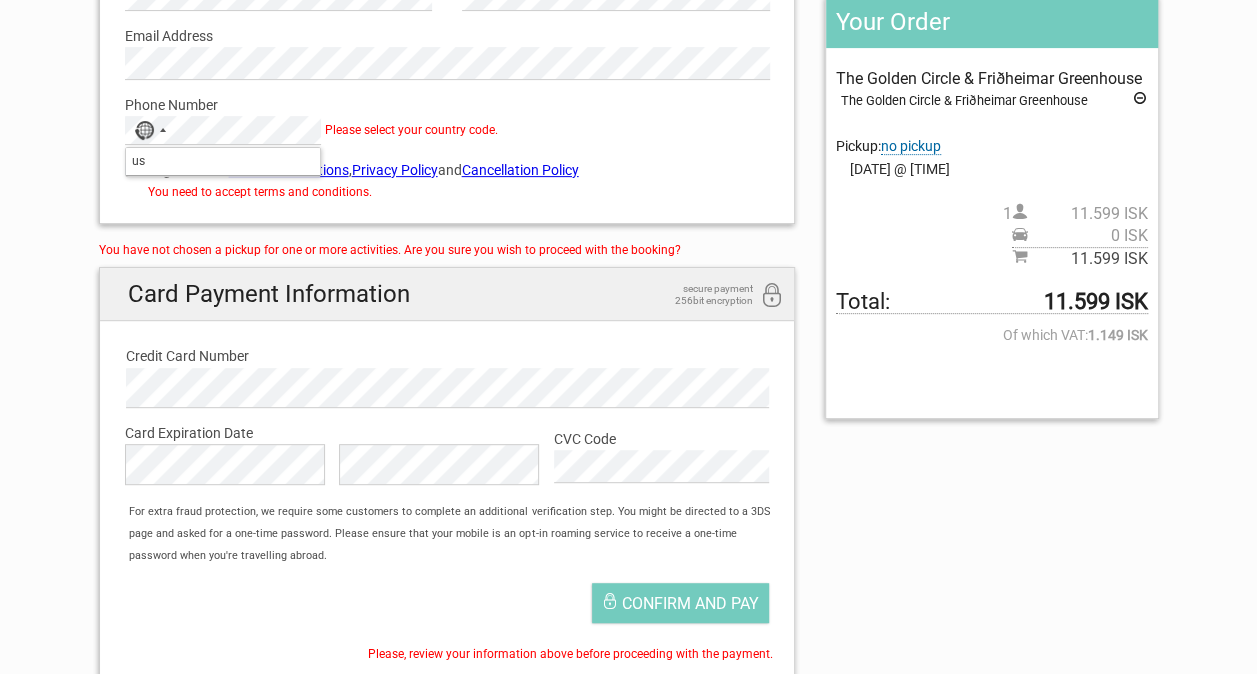 type on "u" 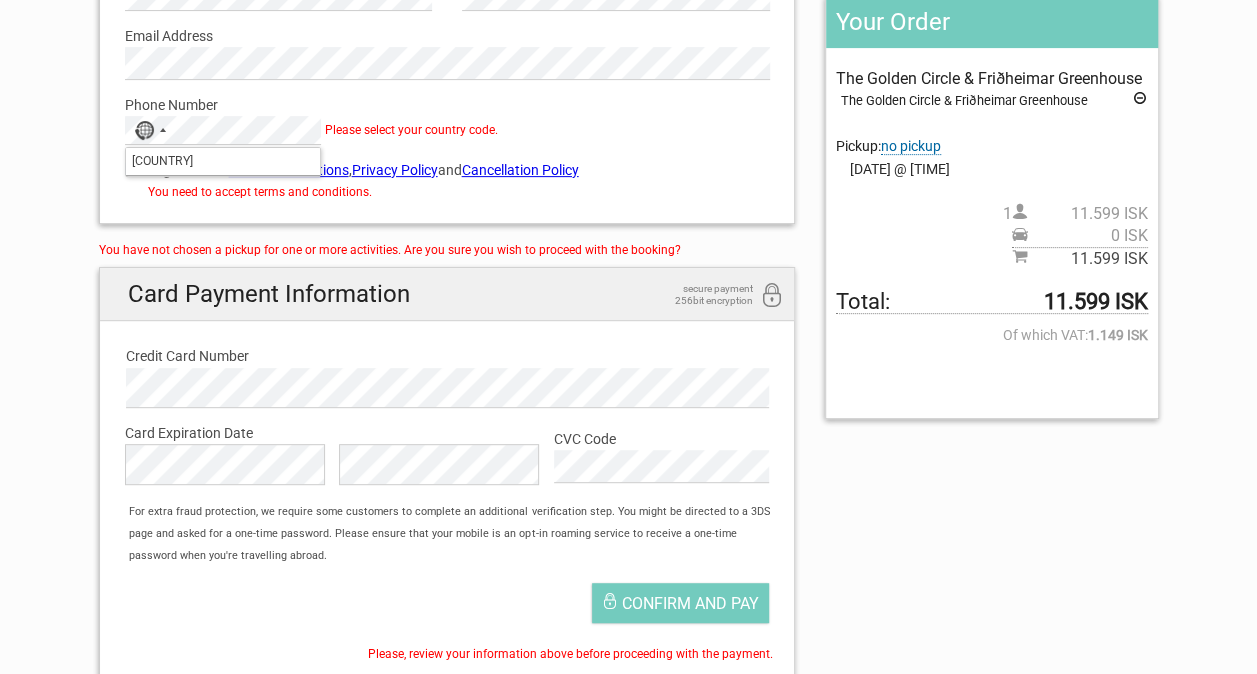 type on "U" 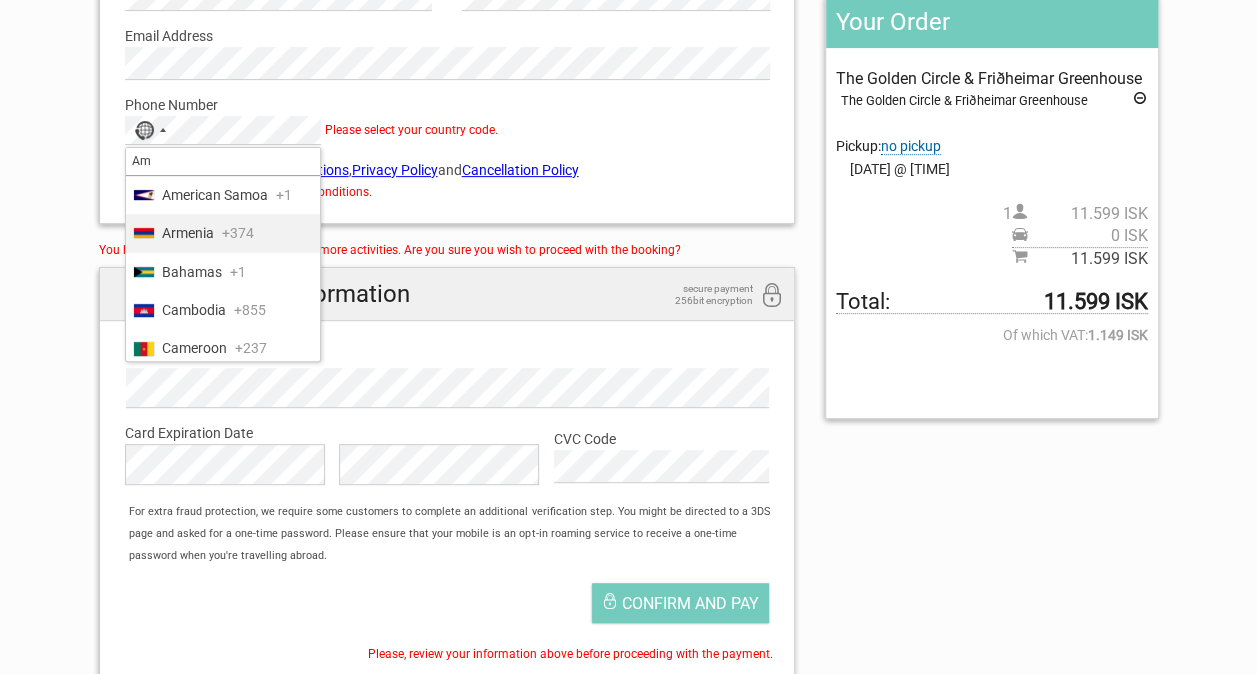type on "A" 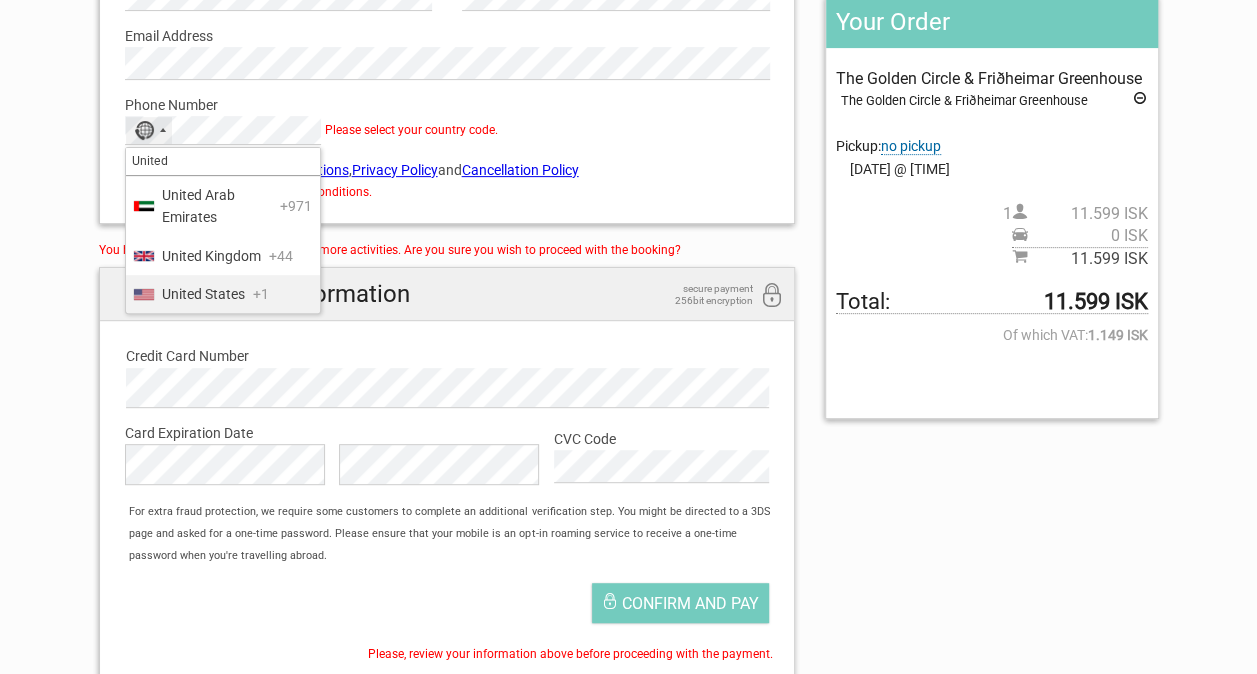 type on "United" 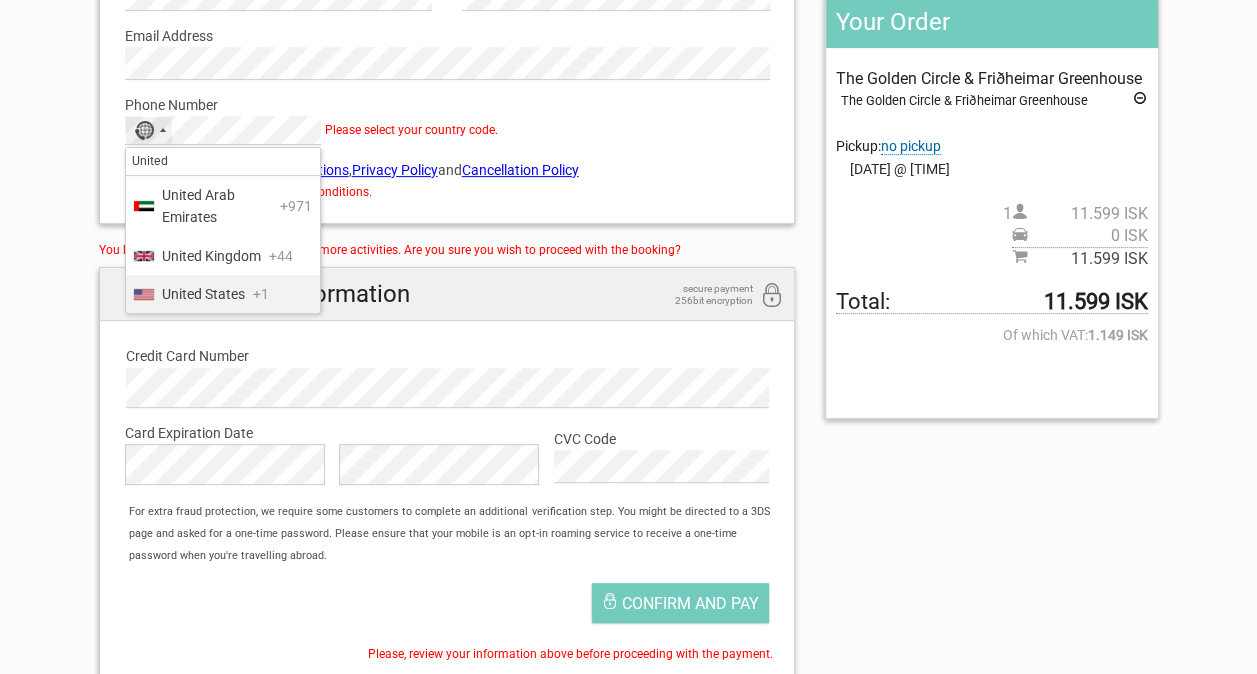 click on "United States +1" at bounding box center [223, 294] 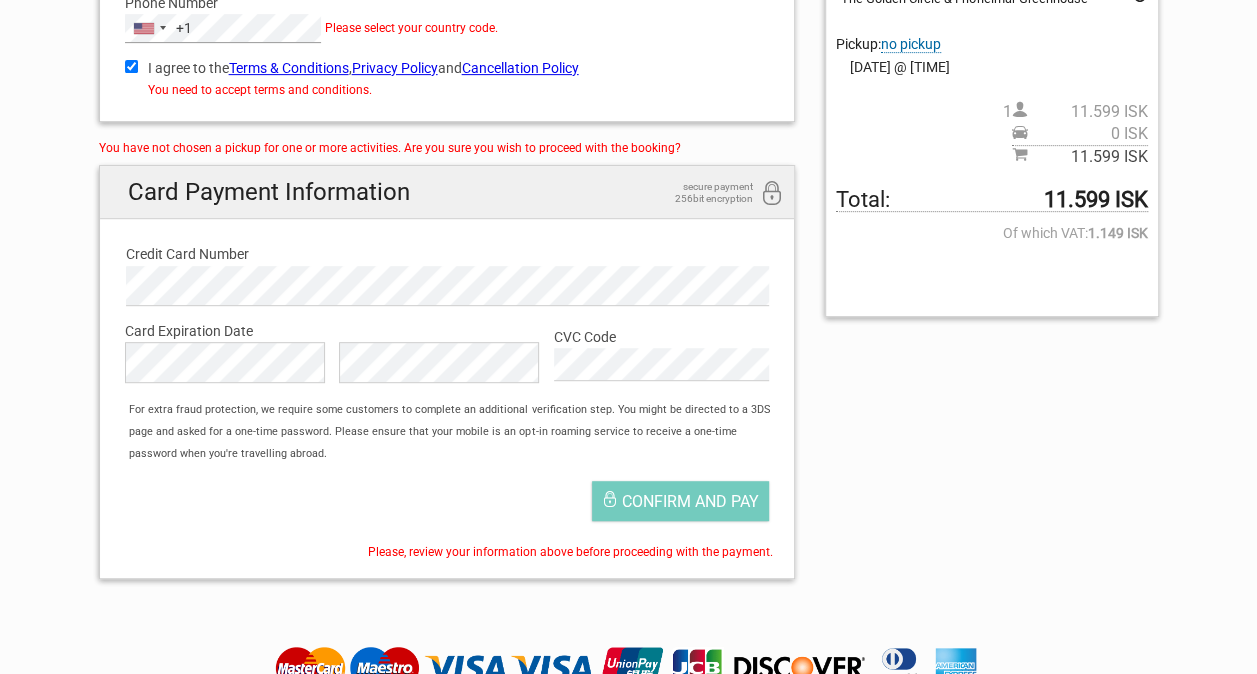 scroll, scrollTop: 442, scrollLeft: 0, axis: vertical 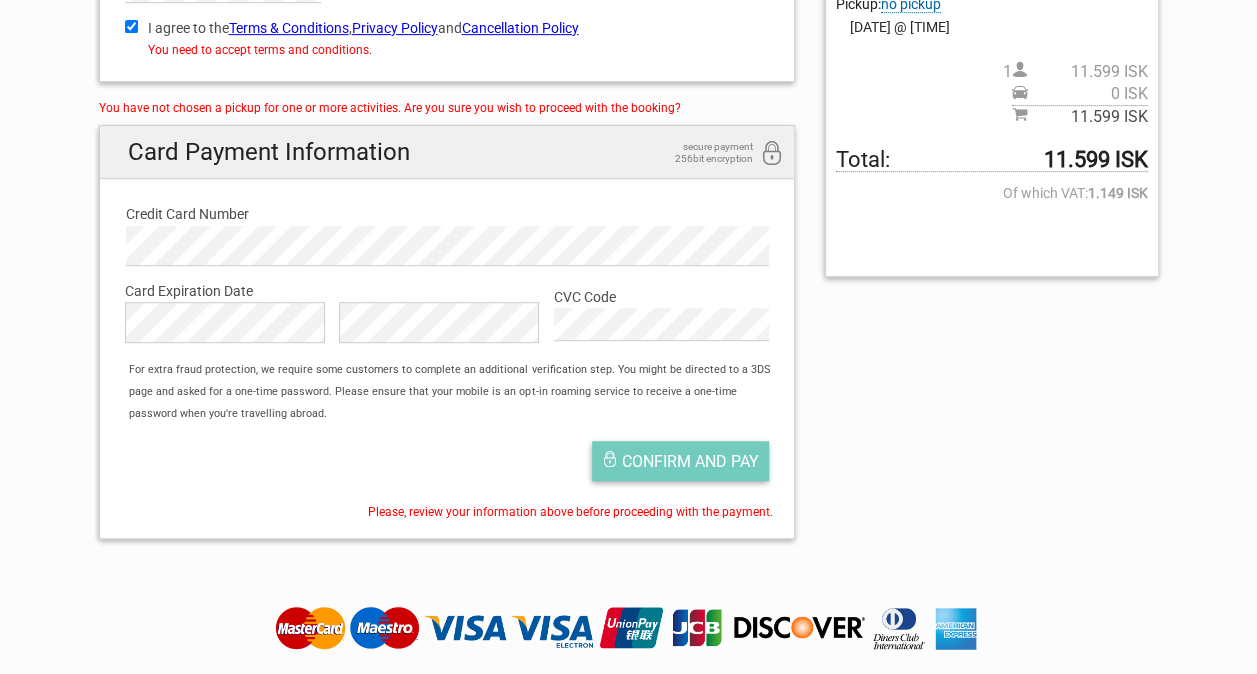 click on "Confirm and pay" at bounding box center [690, 461] 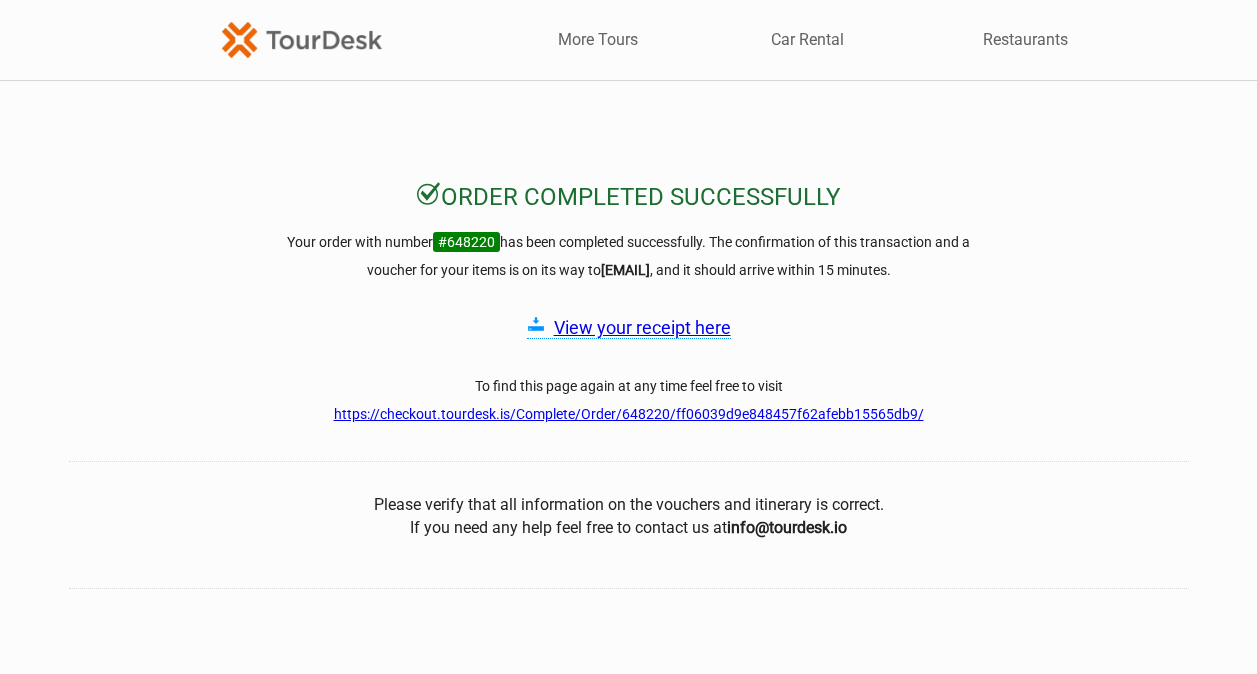 scroll, scrollTop: 0, scrollLeft: 0, axis: both 